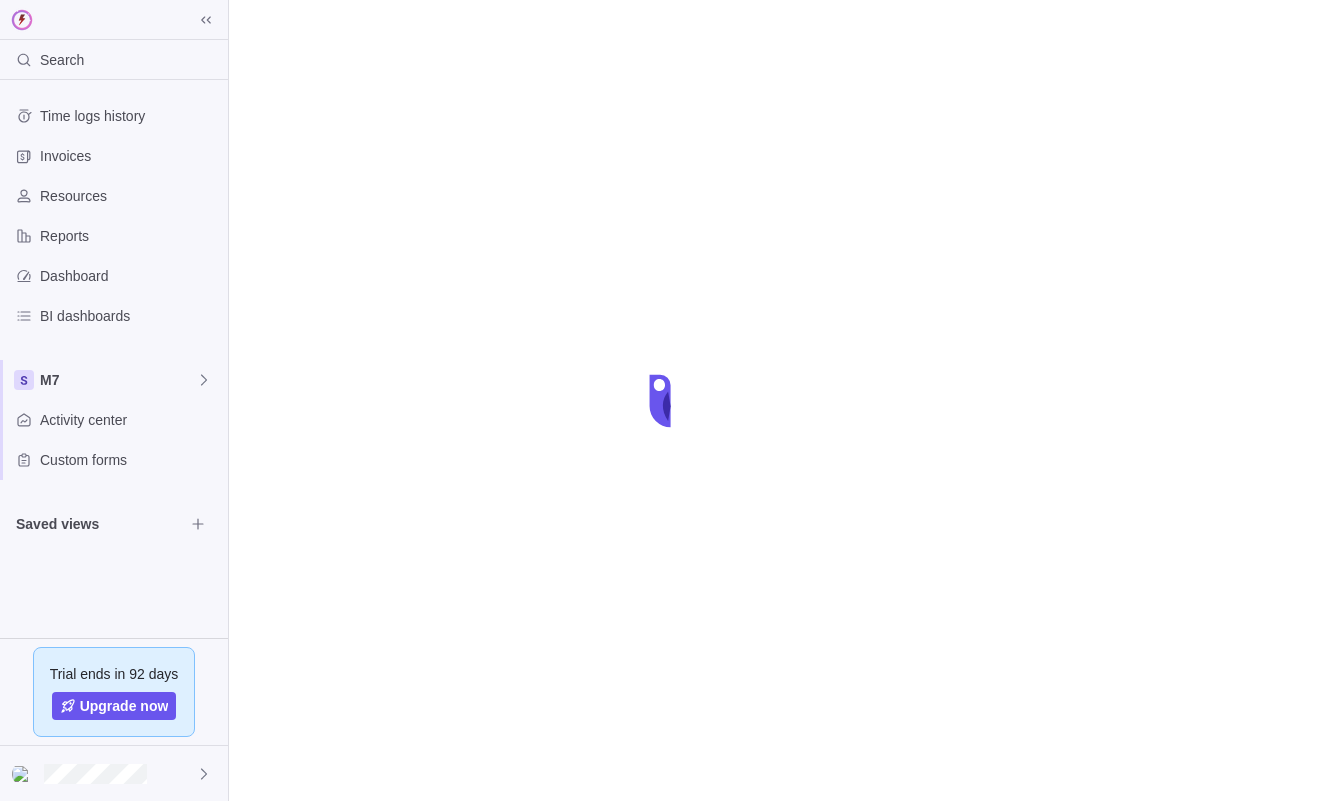 scroll, scrollTop: 0, scrollLeft: 0, axis: both 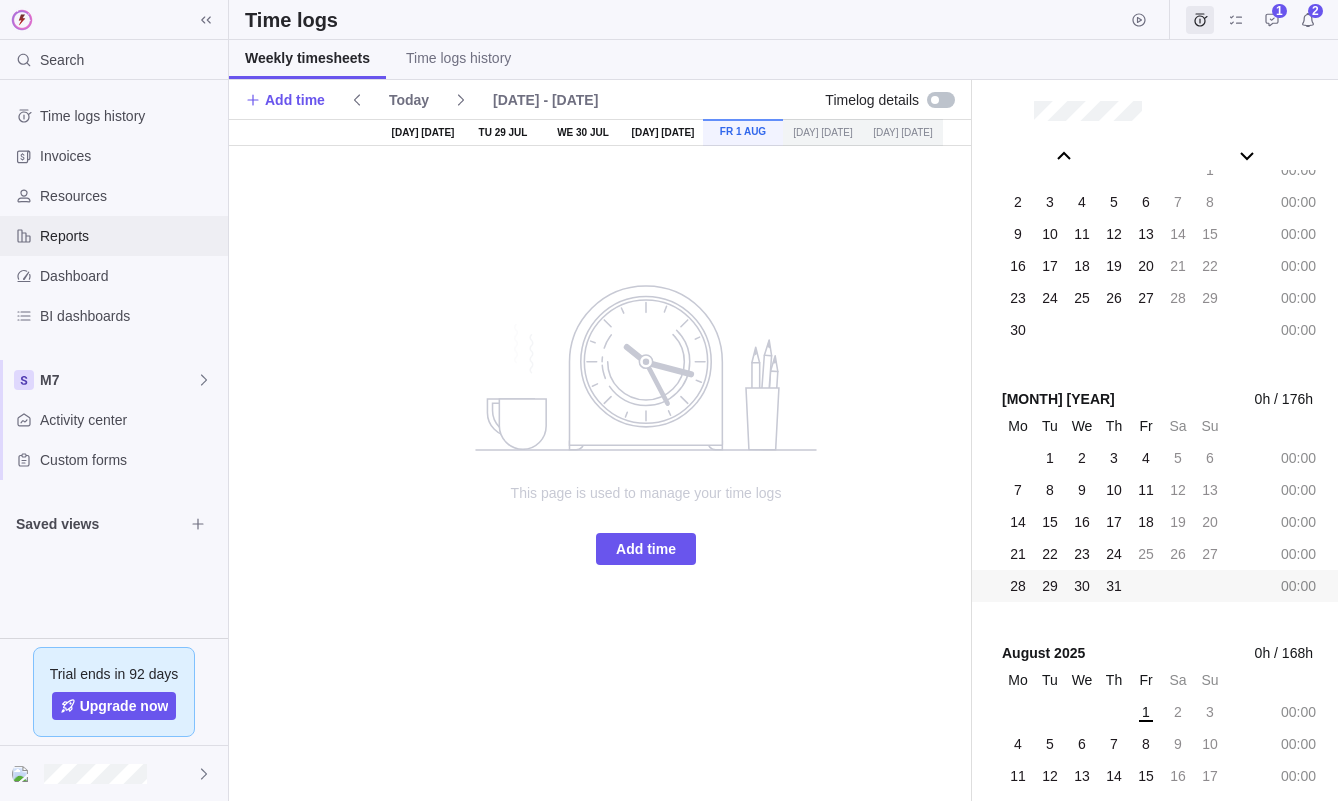 click on "Reports" at bounding box center [130, 236] 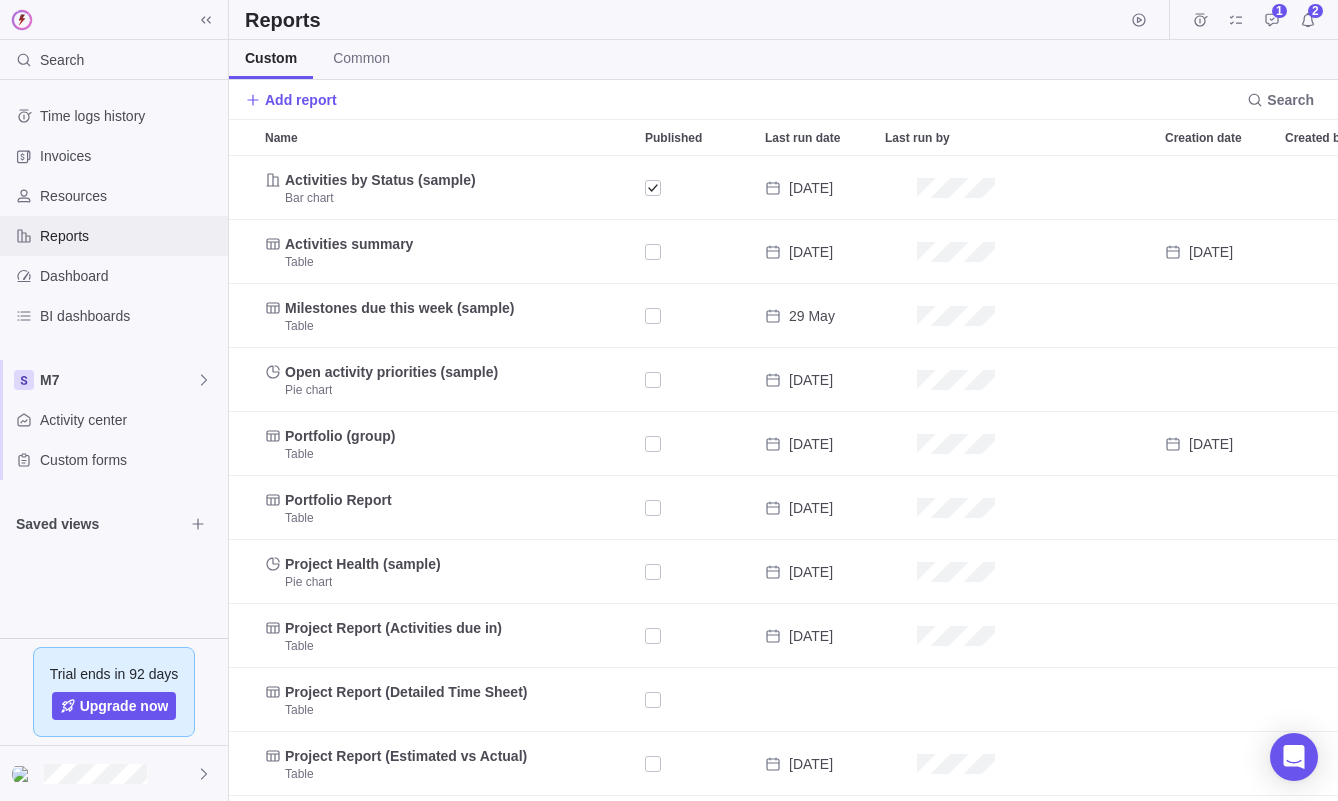 scroll, scrollTop: 1, scrollLeft: 1, axis: both 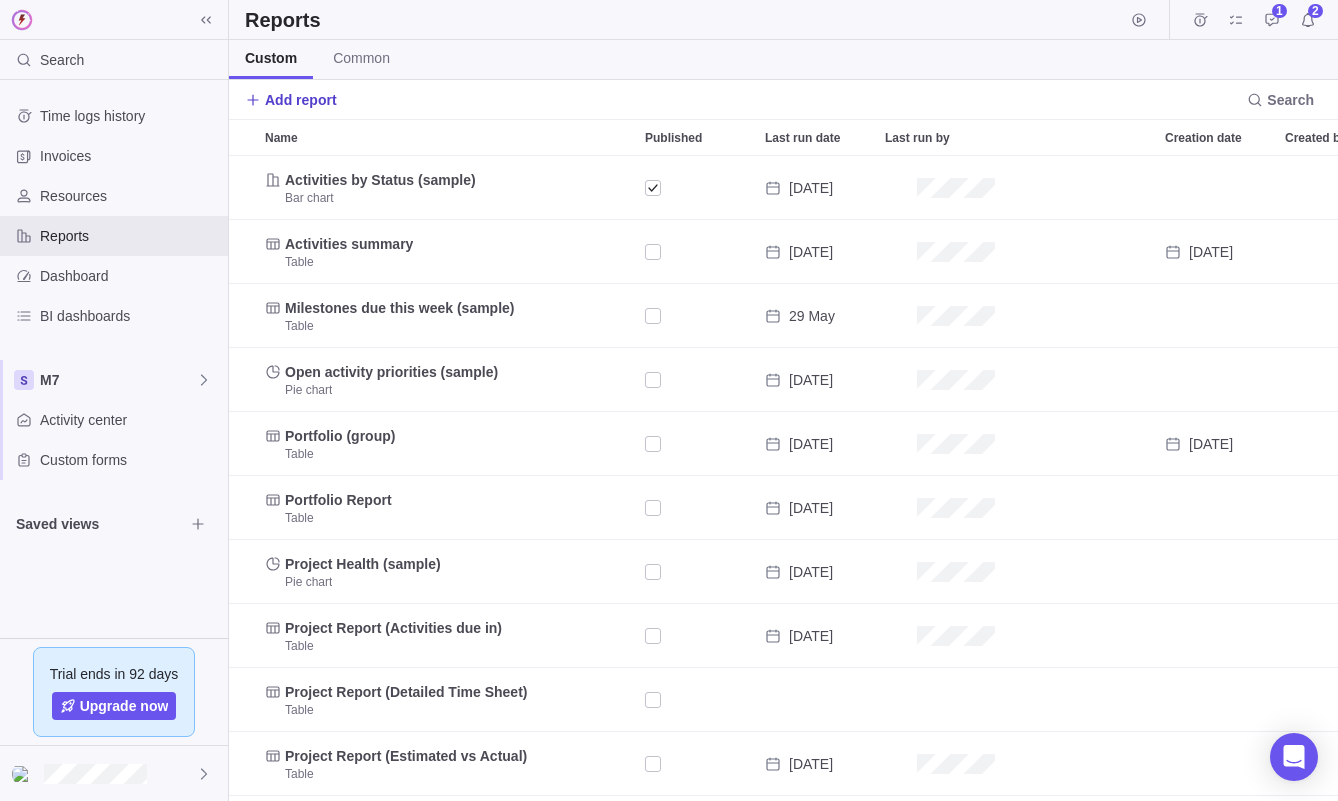 click on "Add report" at bounding box center [301, 100] 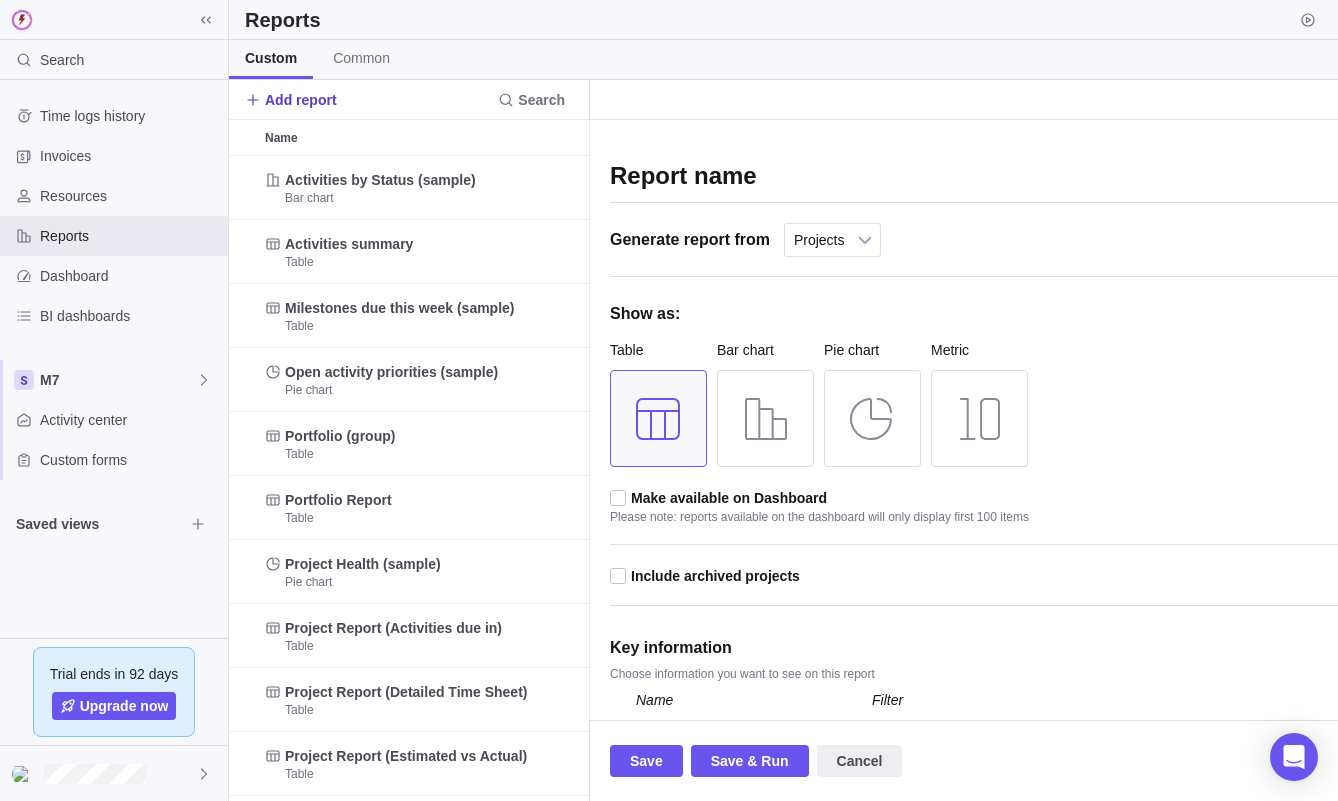 scroll, scrollTop: 0, scrollLeft: 147, axis: horizontal 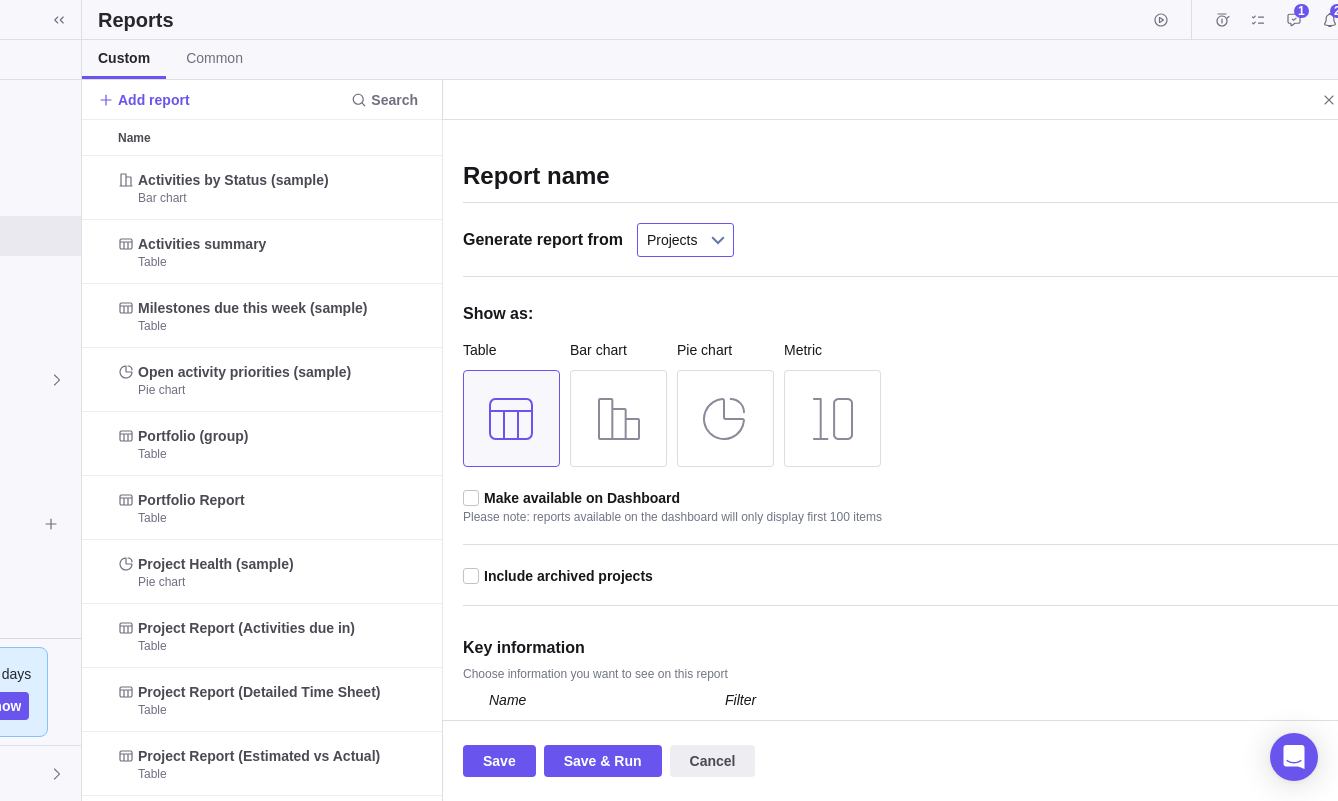 click on "Projects" at bounding box center (672, 240) 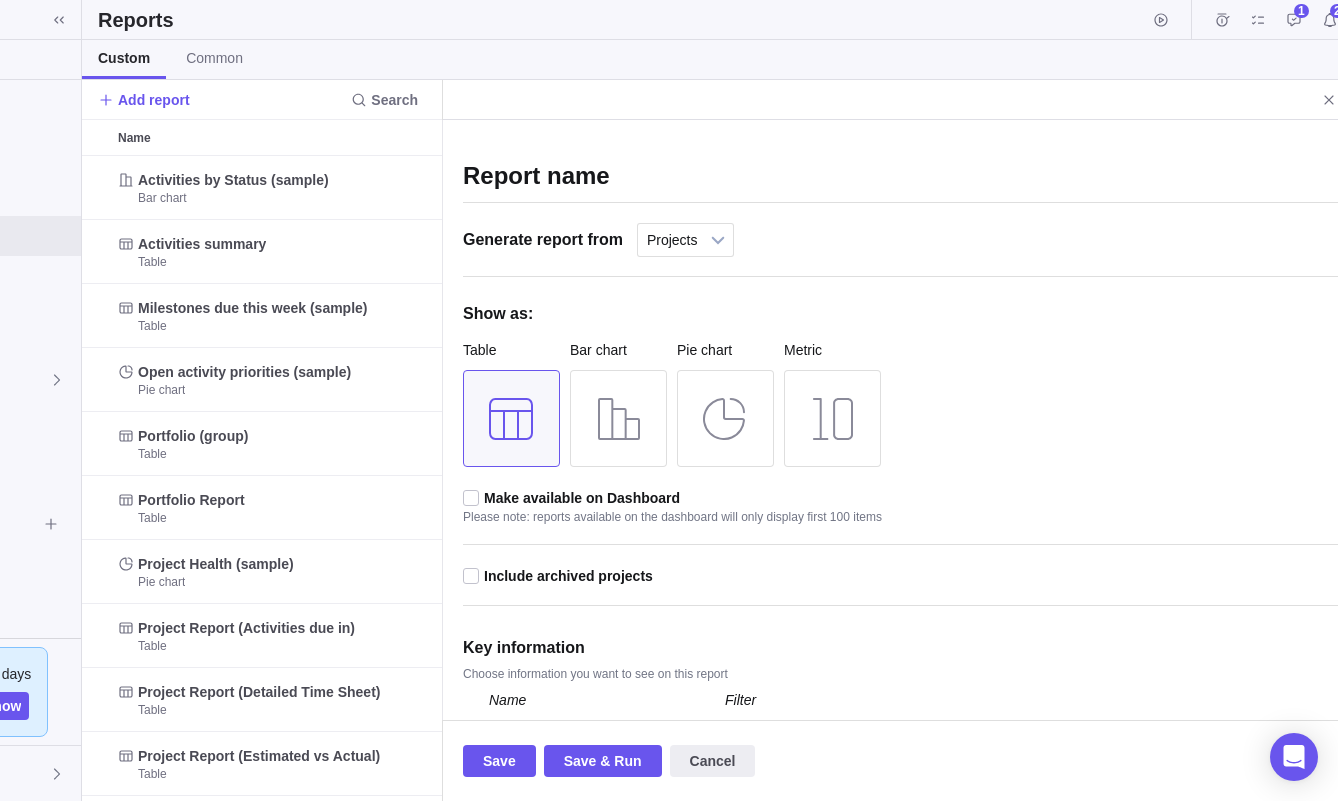 click on "Report name" at bounding box center [900, 178] 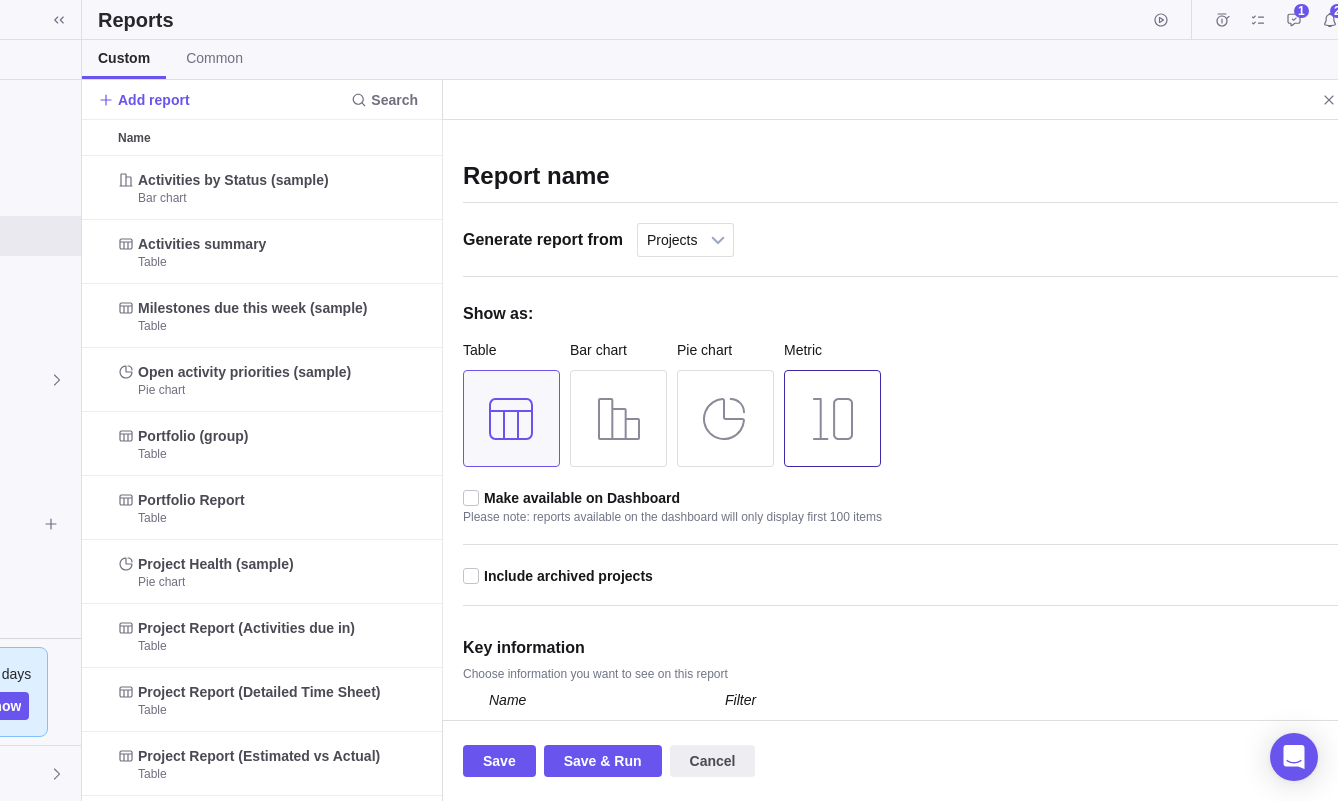 scroll, scrollTop: 41, scrollLeft: 0, axis: vertical 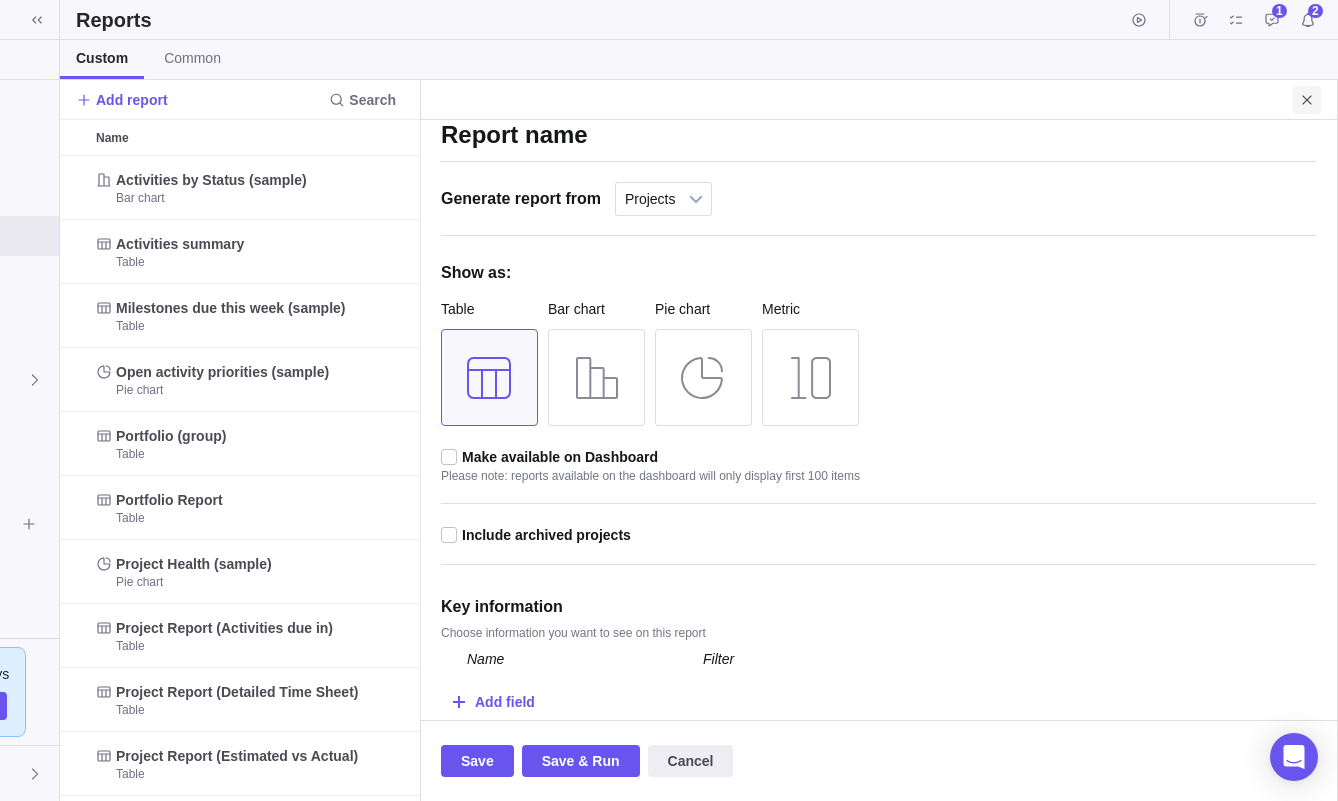 click 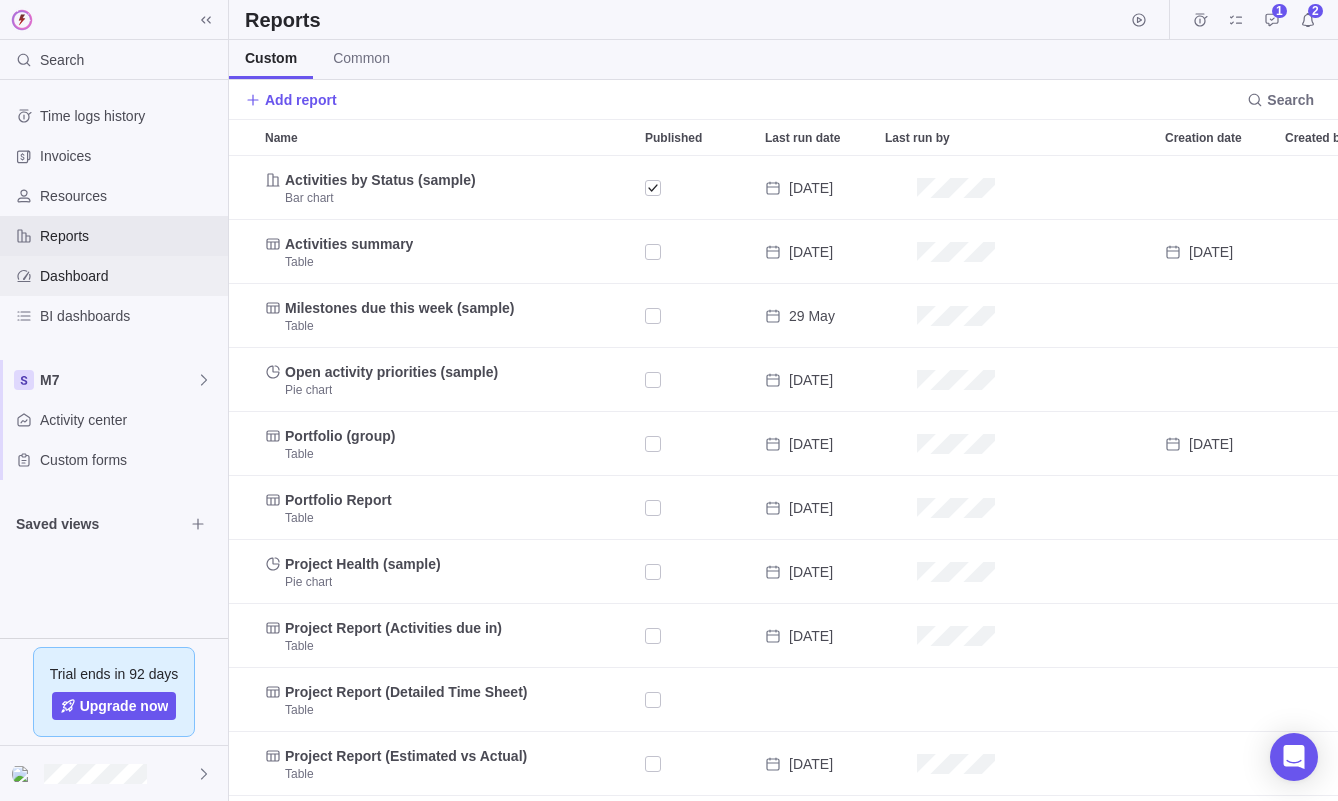 click on "Dashboard" at bounding box center (130, 276) 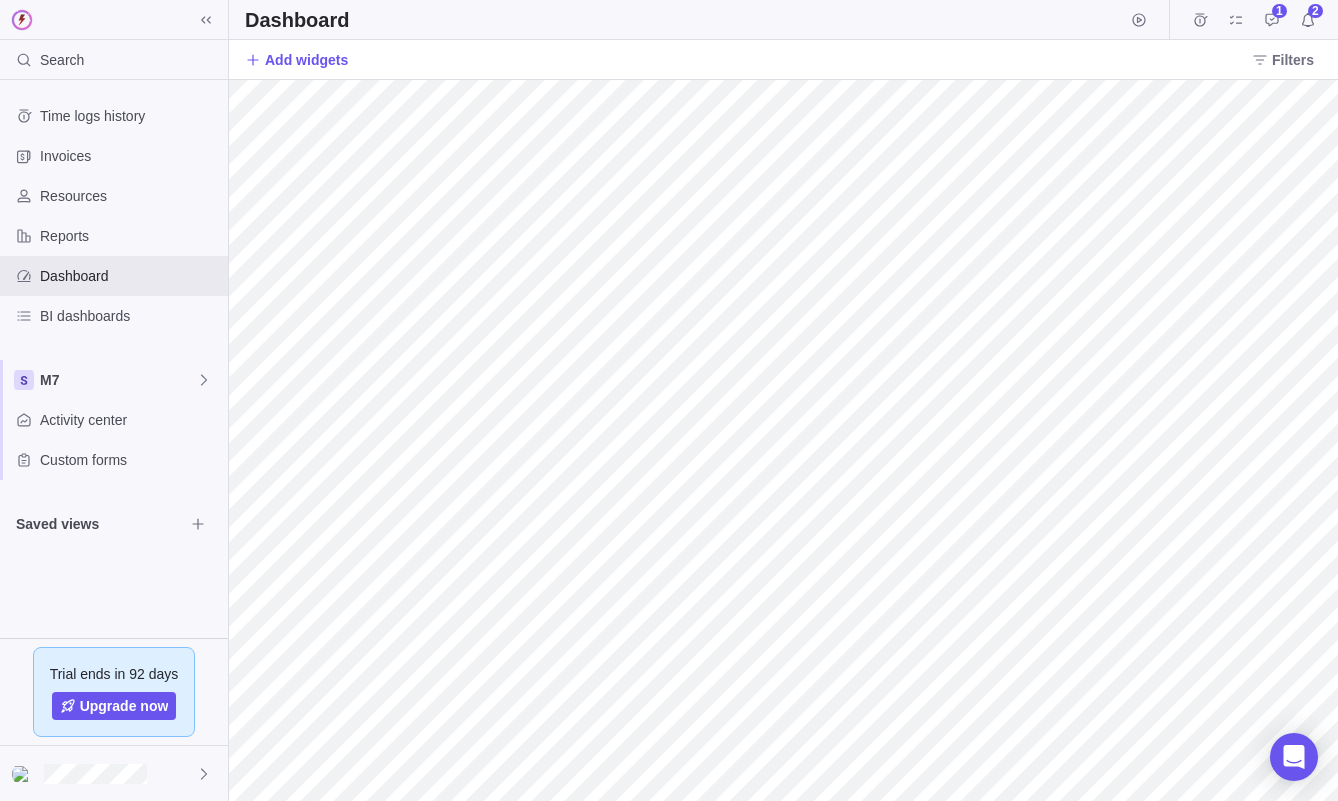click on "Add widgets Filters" at bounding box center (783, 60) 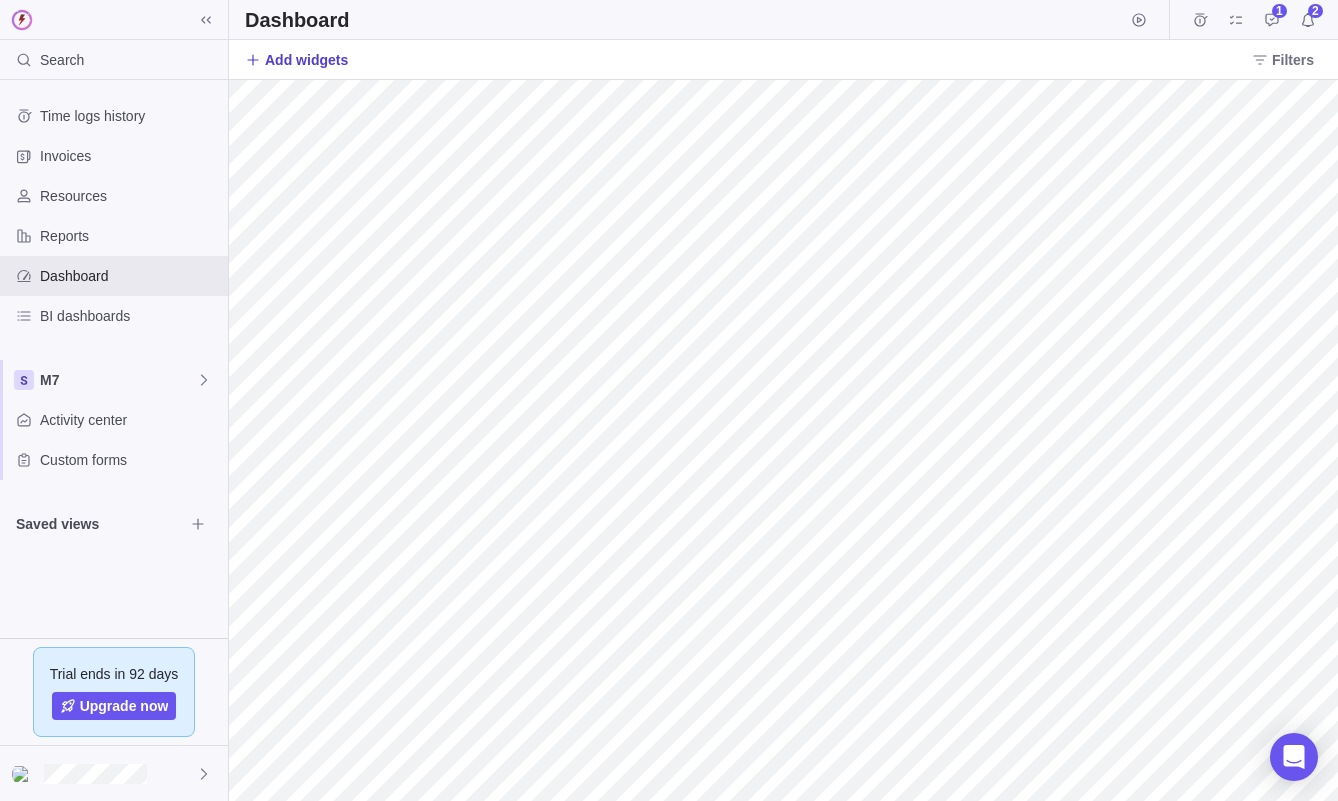 click on "Add widgets" at bounding box center (306, 60) 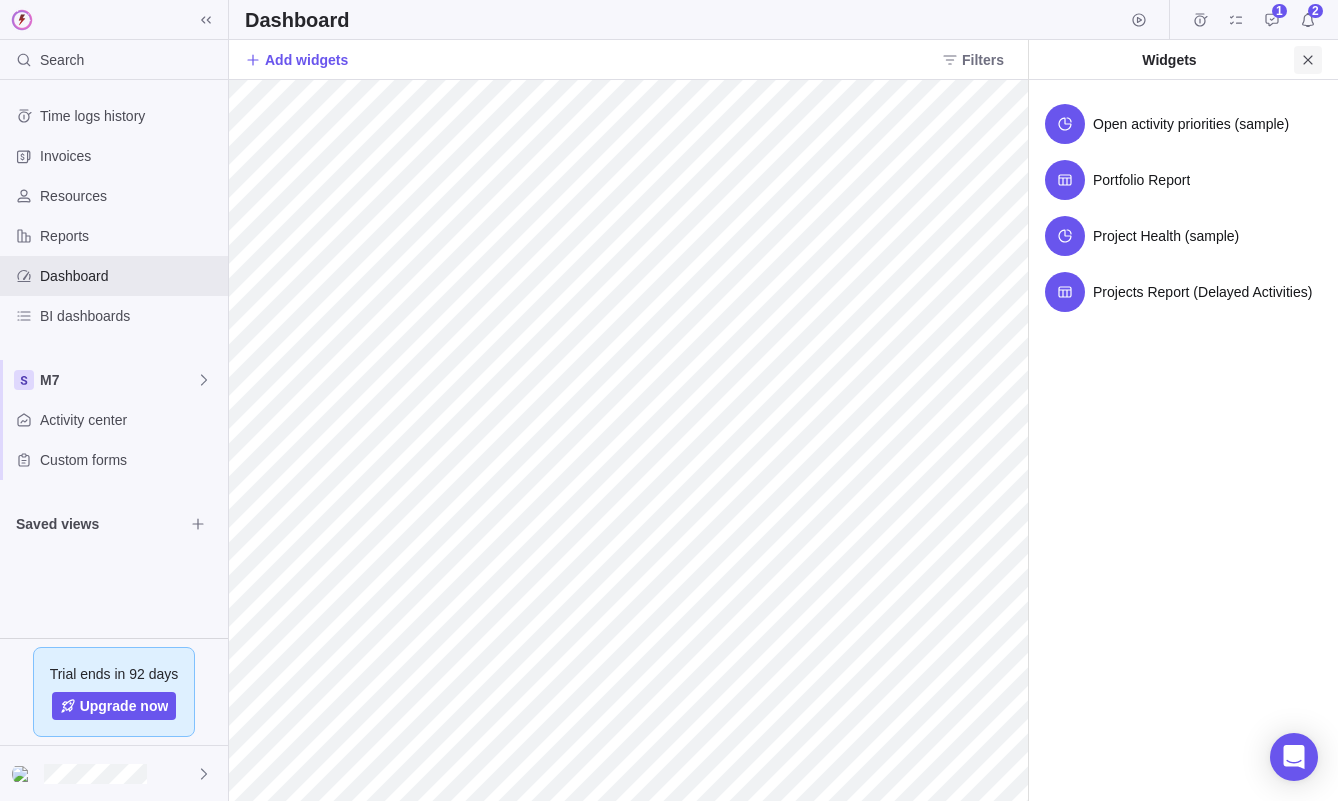 click 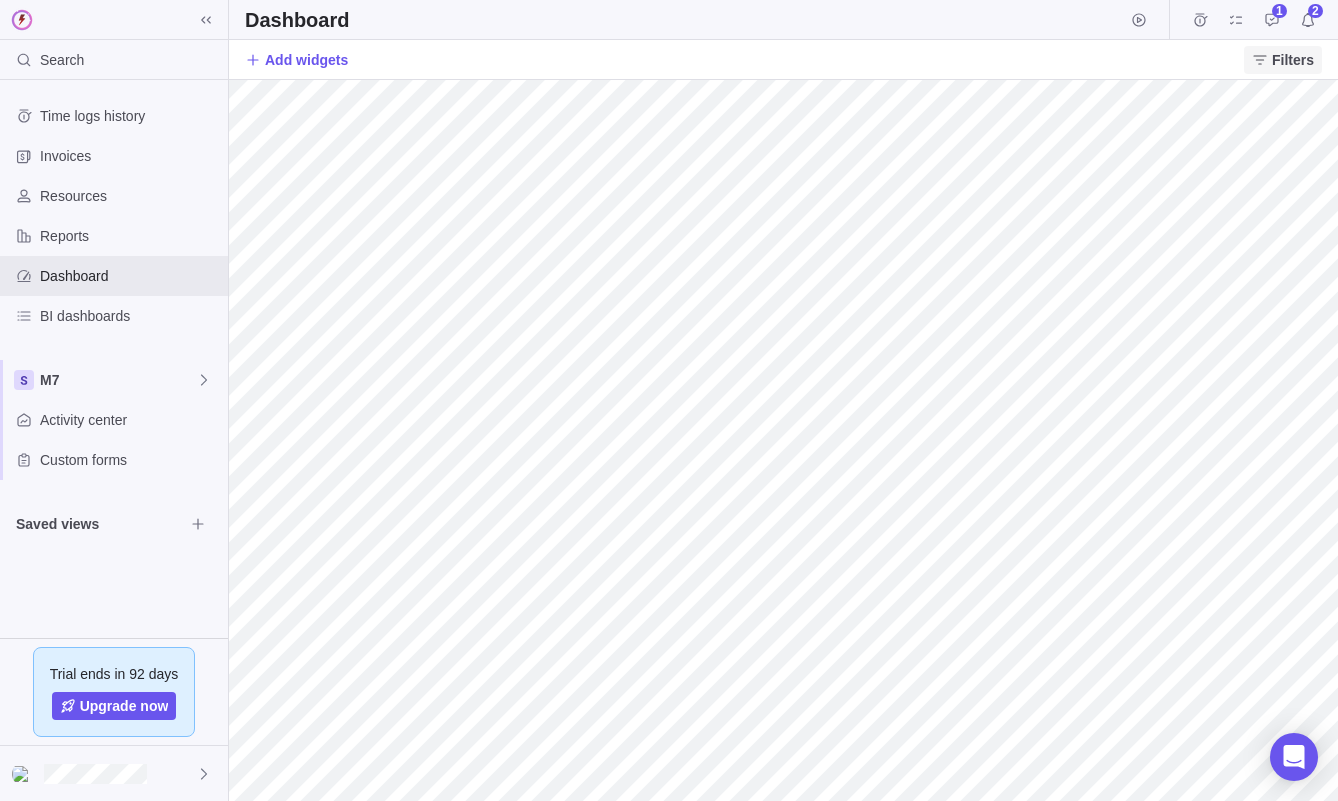 click on "Filters" at bounding box center (1293, 60) 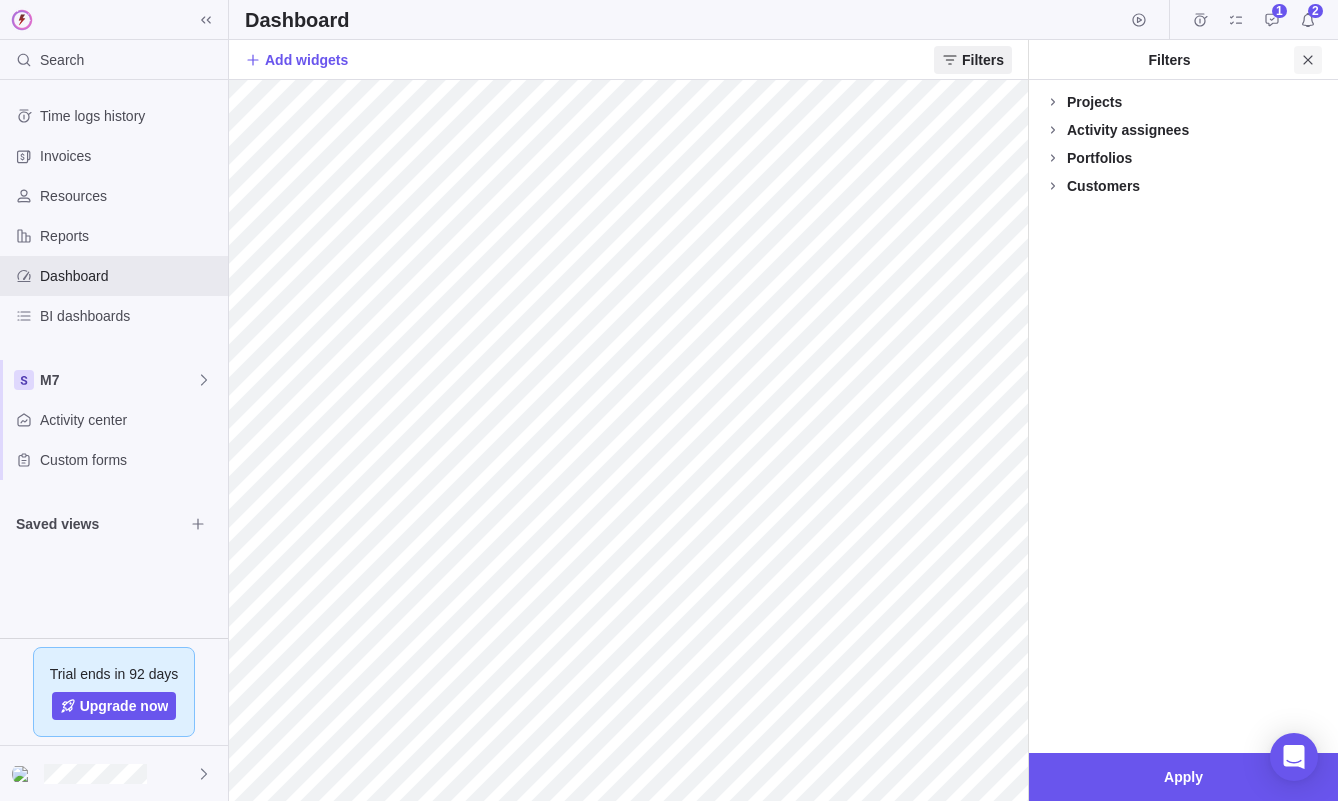 click 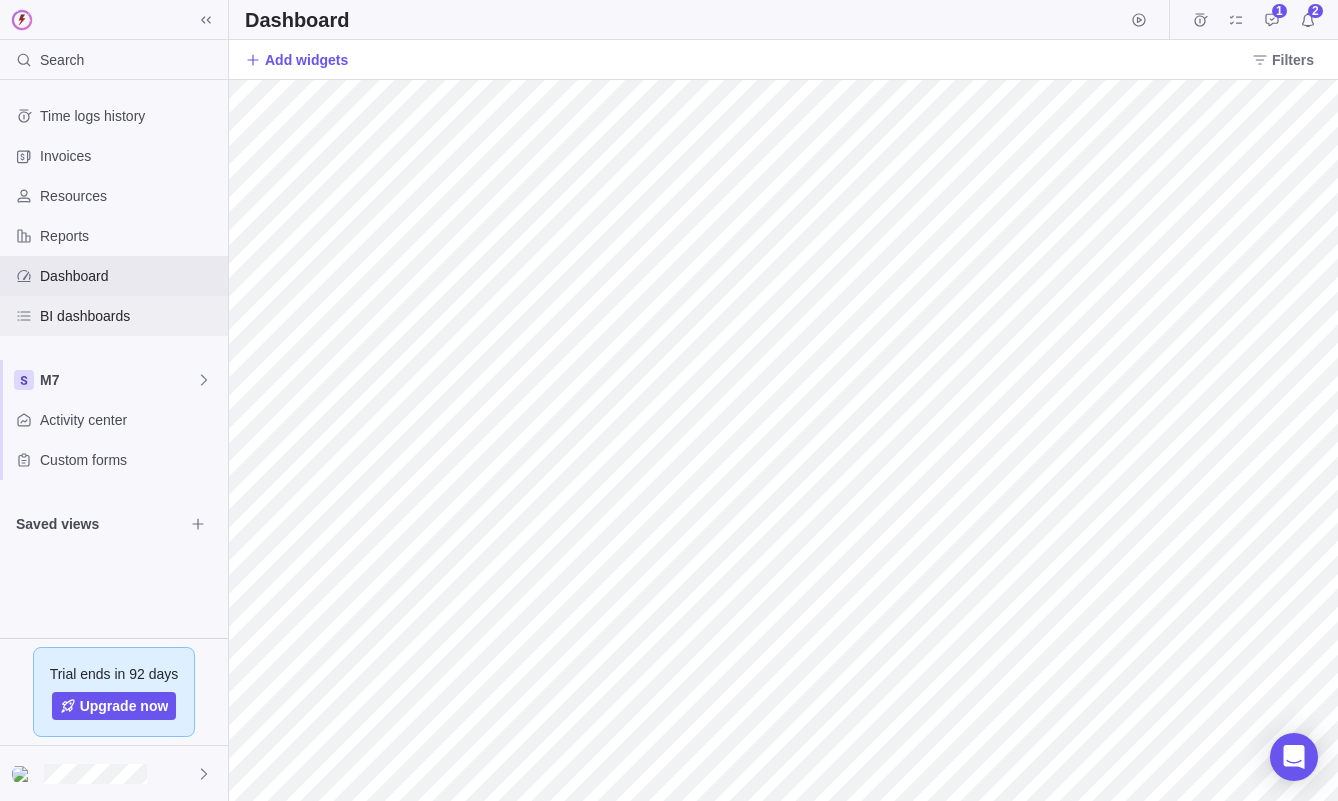 click on "BI dashboards" at bounding box center (130, 316) 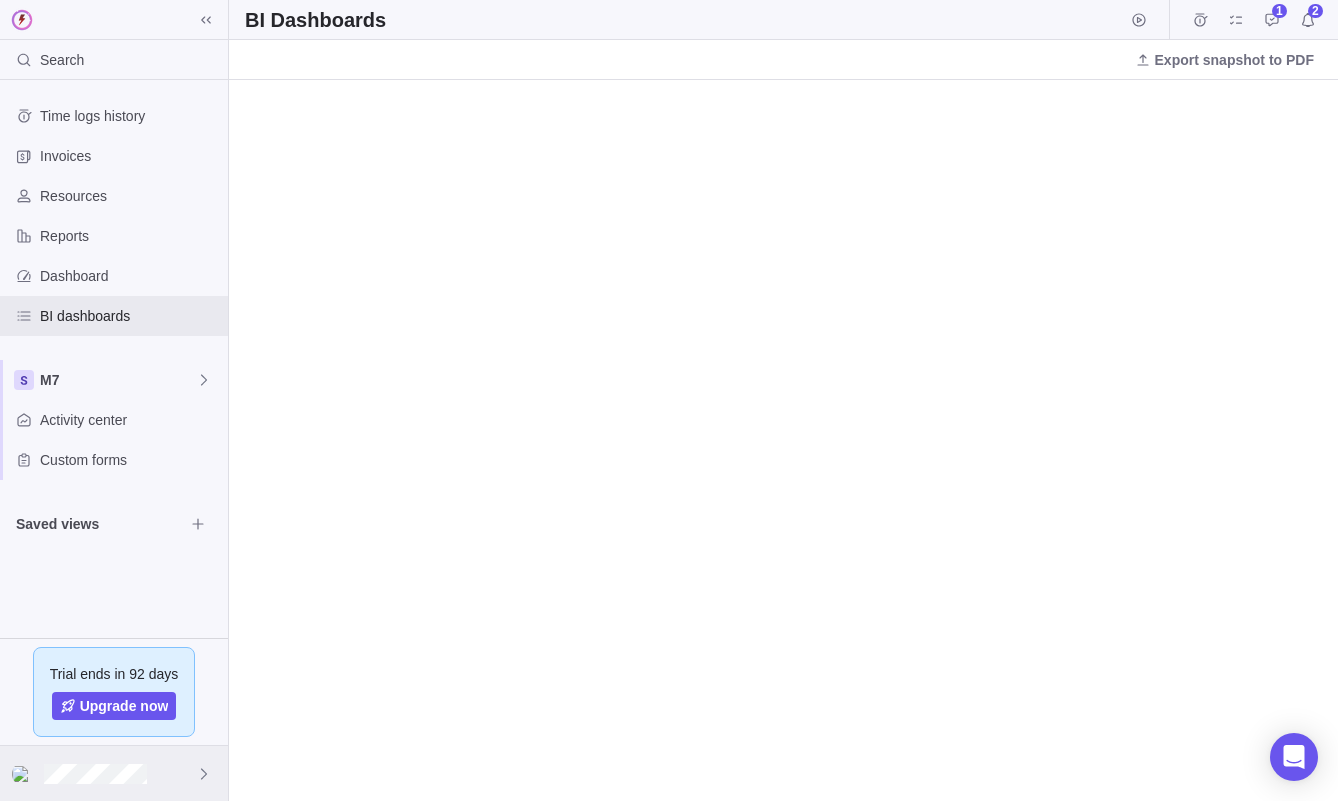 click at bounding box center (114, 773) 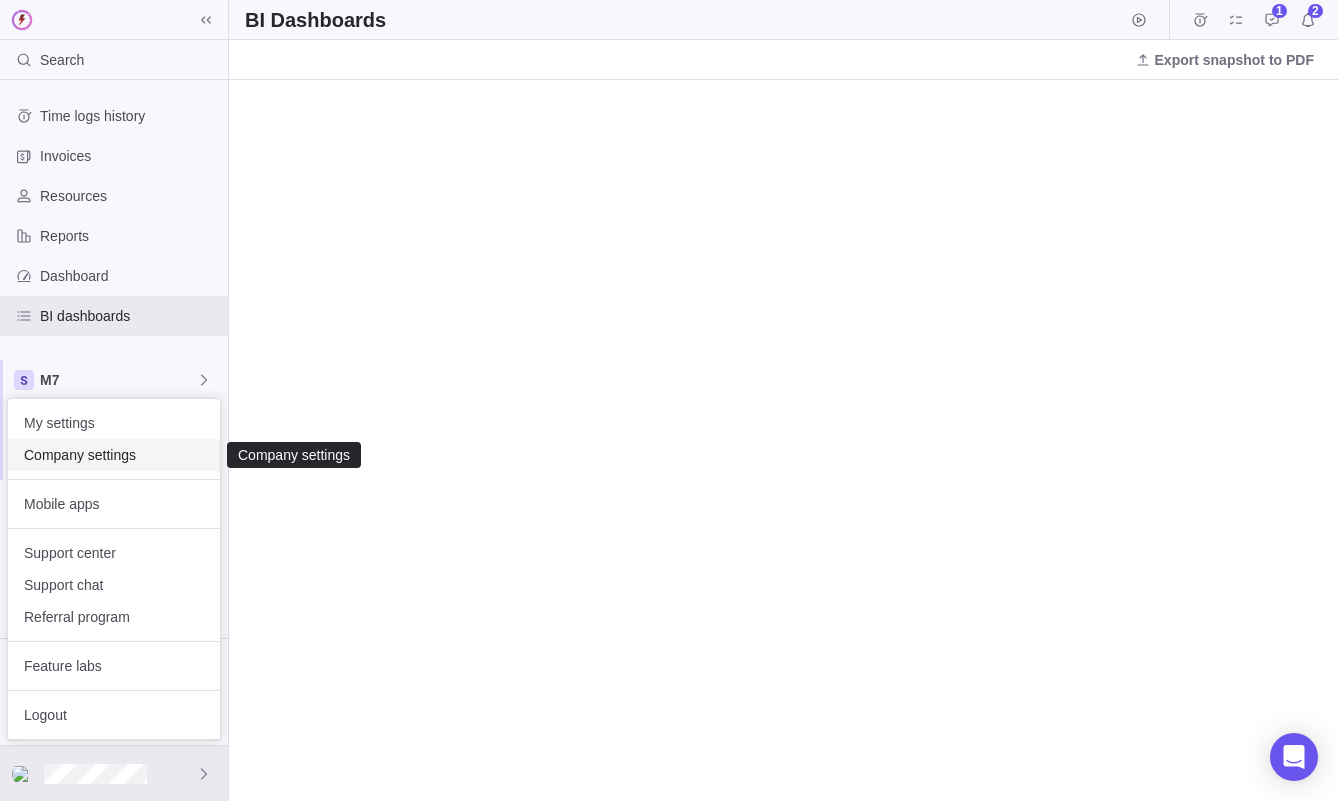 click on "Company settings" at bounding box center (114, 455) 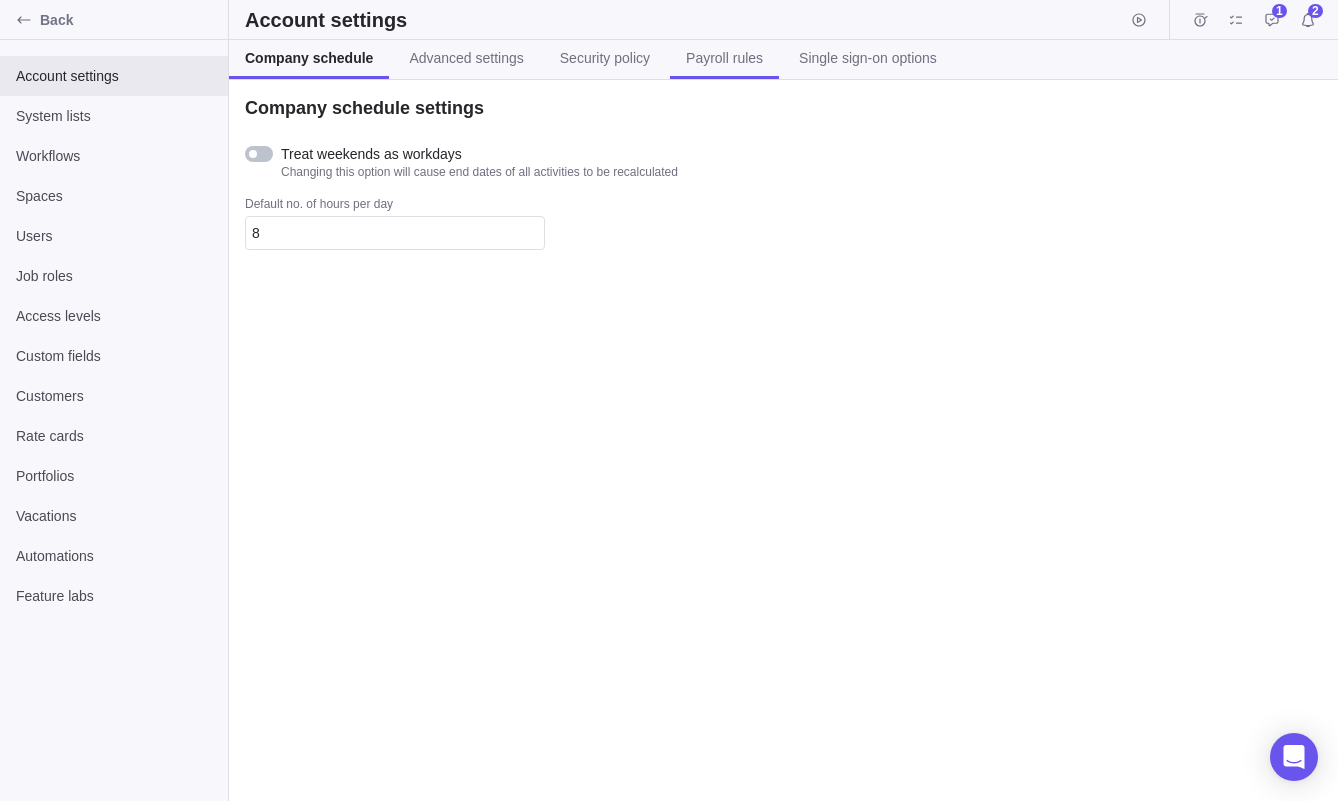 click on "Payroll rules" at bounding box center [724, 58] 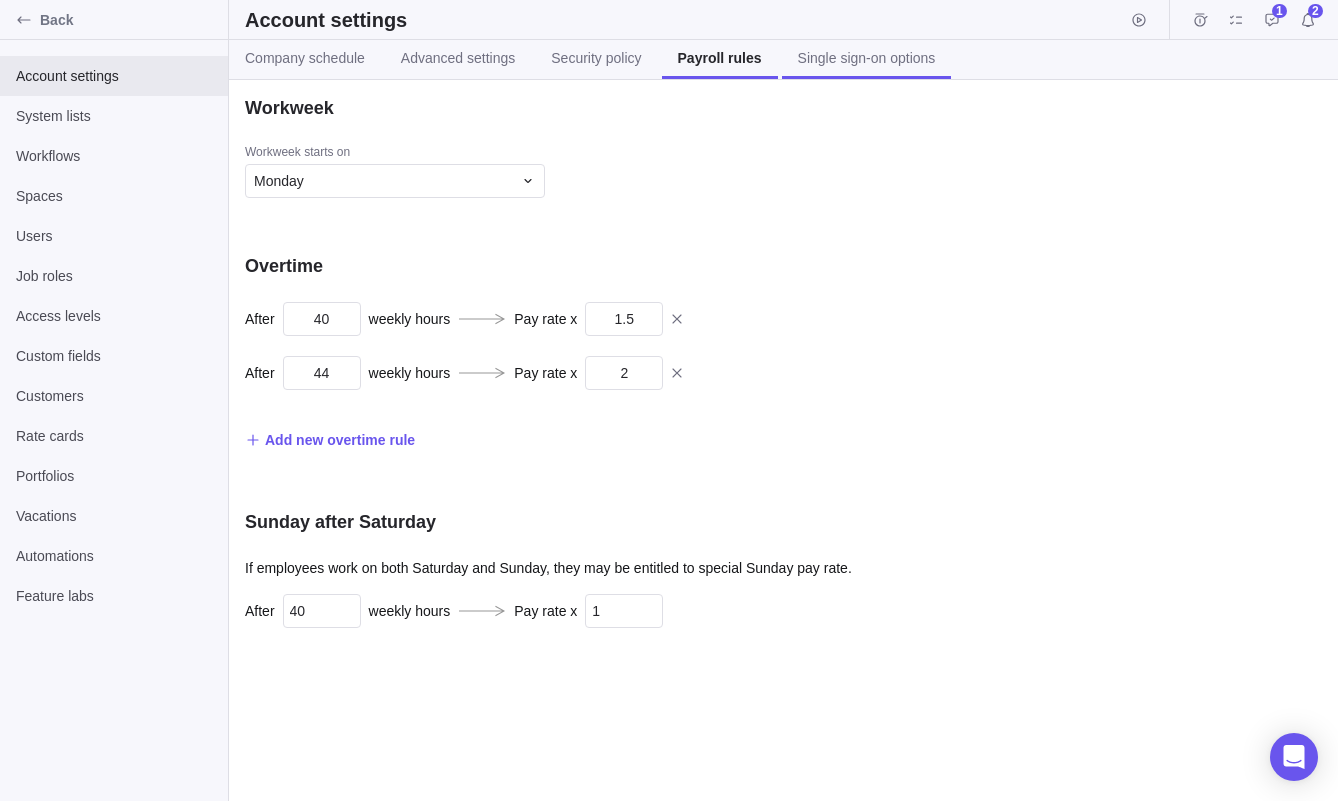 click on "Single sign-on options" at bounding box center [867, 59] 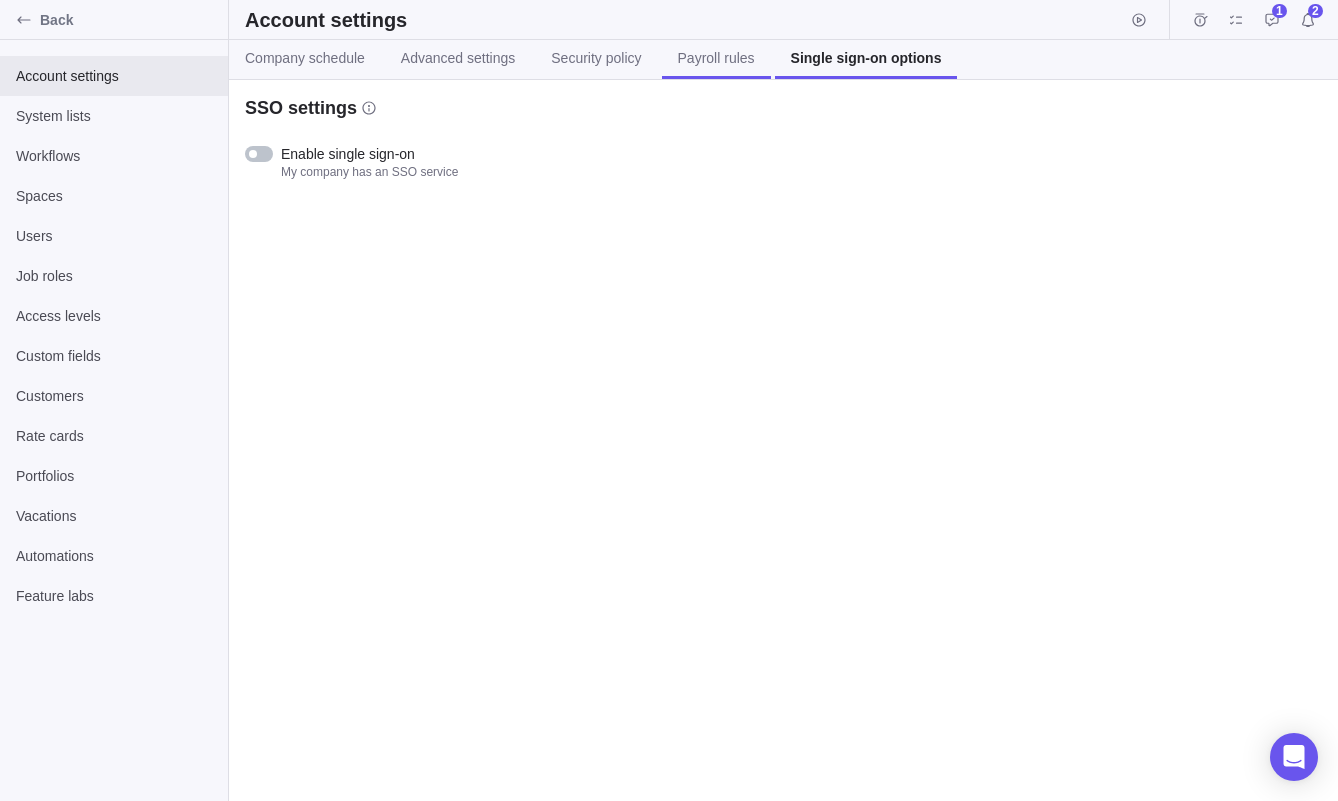 click on "Payroll rules" at bounding box center [716, 59] 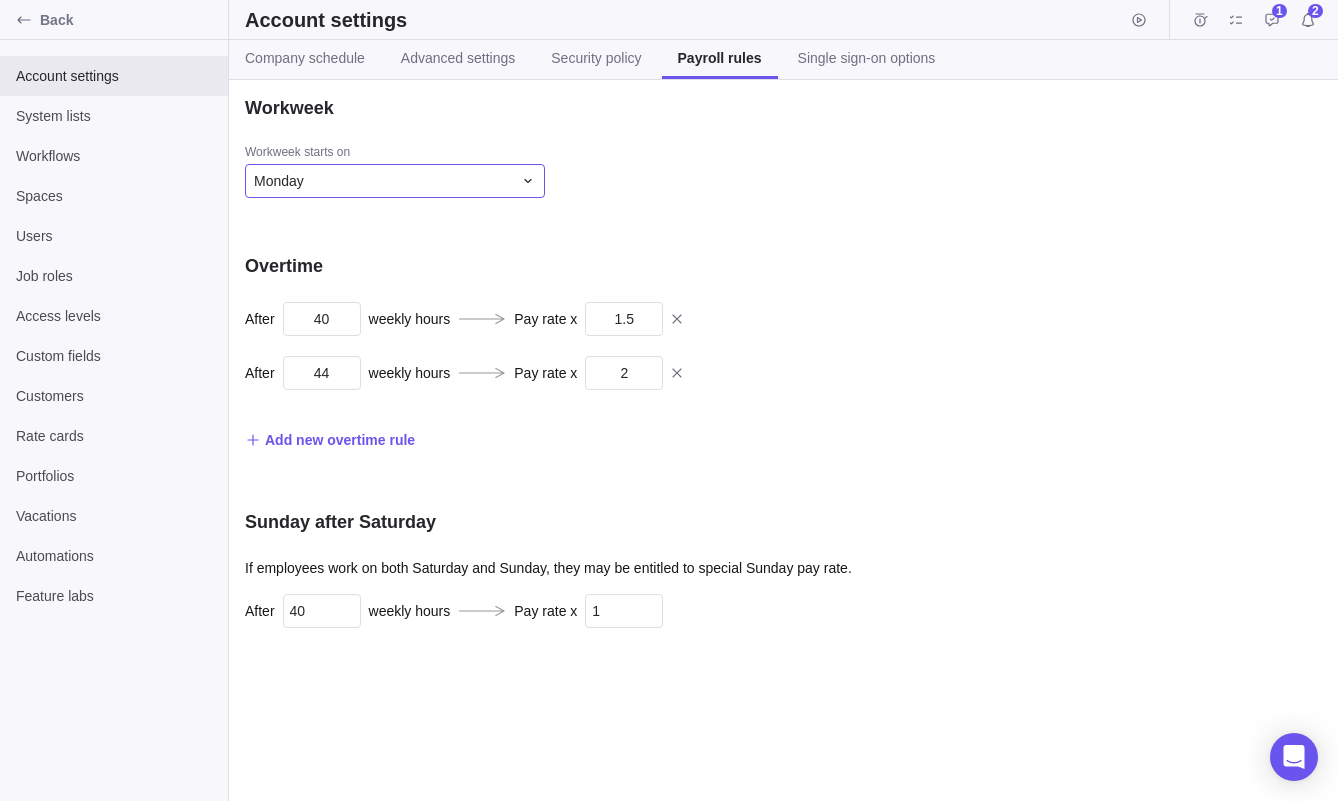 click 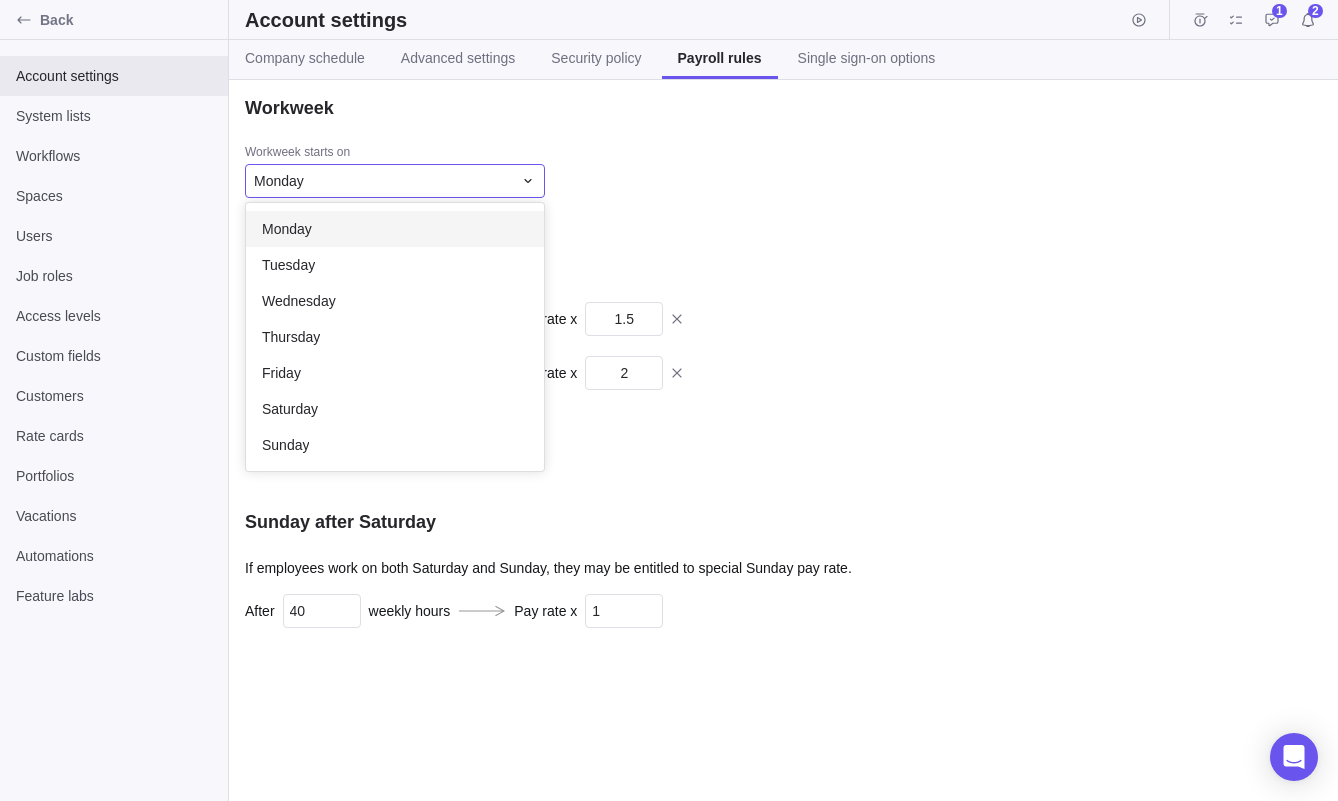 click on "Workweek Workweek starts on Monday Monday Tuesday Wednesday Thursday Friday Saturday Sunday Overtime After 40 weekly hours Pay rate x 1.5 After 44 weekly hours Pay rate x 2 Add new overtime rule Sunday after Saturday If employees work on both Saturday and Sunday, they may be entitled to special Sunday pay rate. After 40 weekly hours Pay rate x 1" at bounding box center (783, 440) 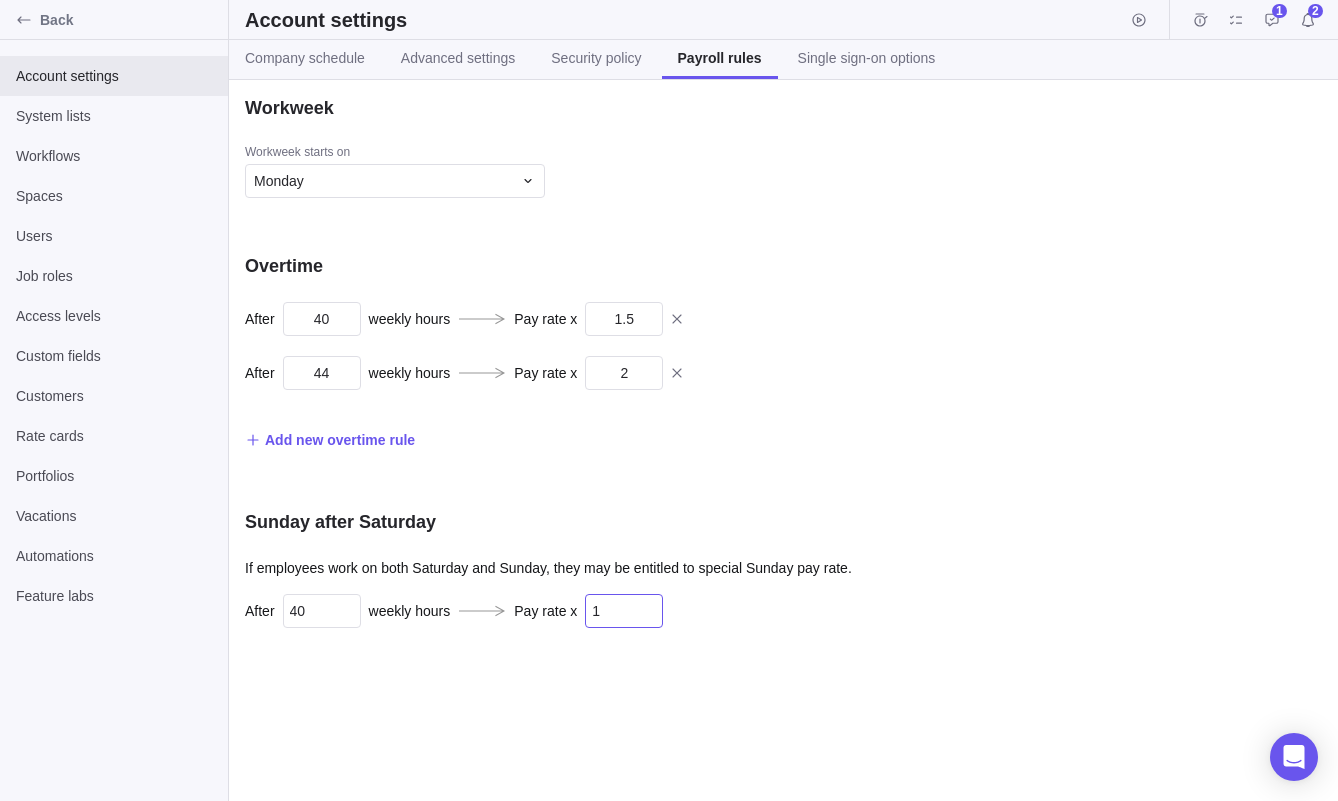 click on "1" at bounding box center [624, 611] 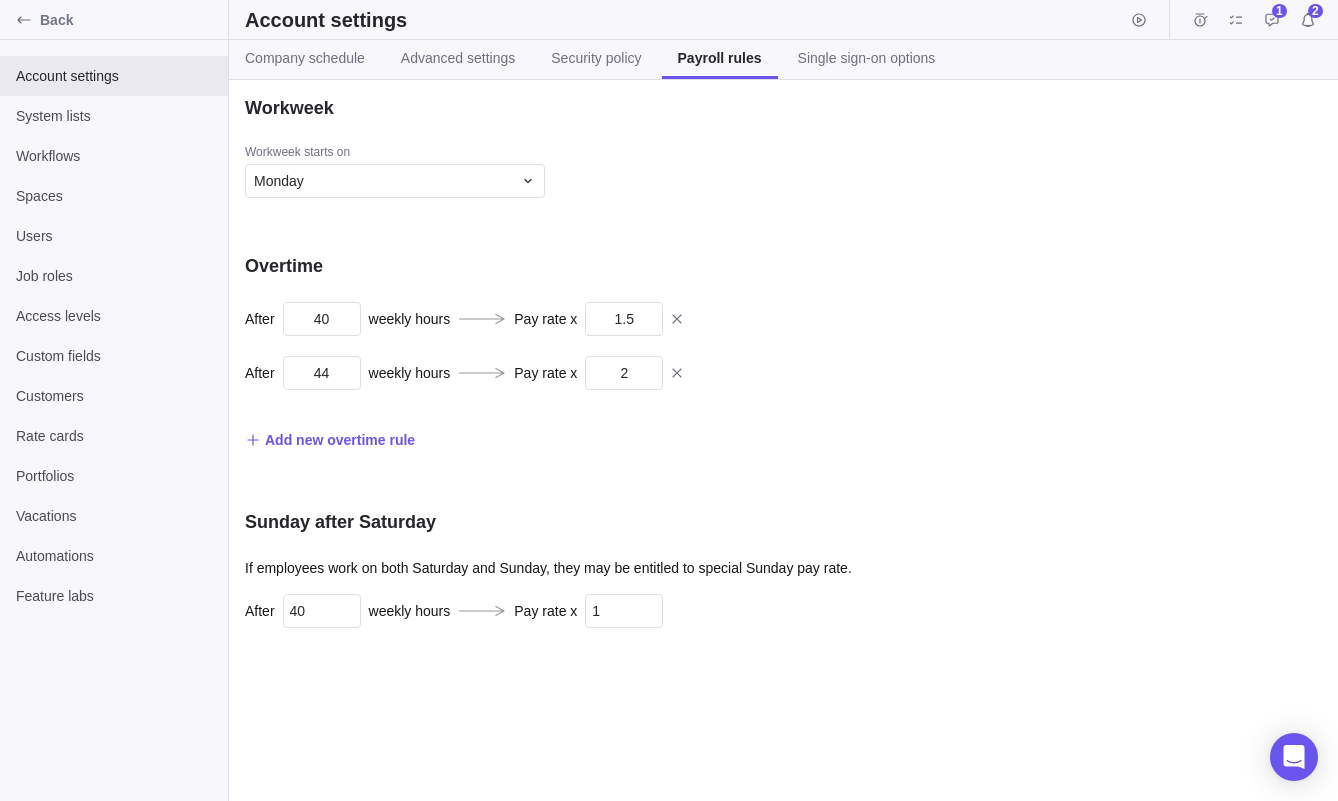 click on "Sunday after Saturday" at bounding box center [595, 522] 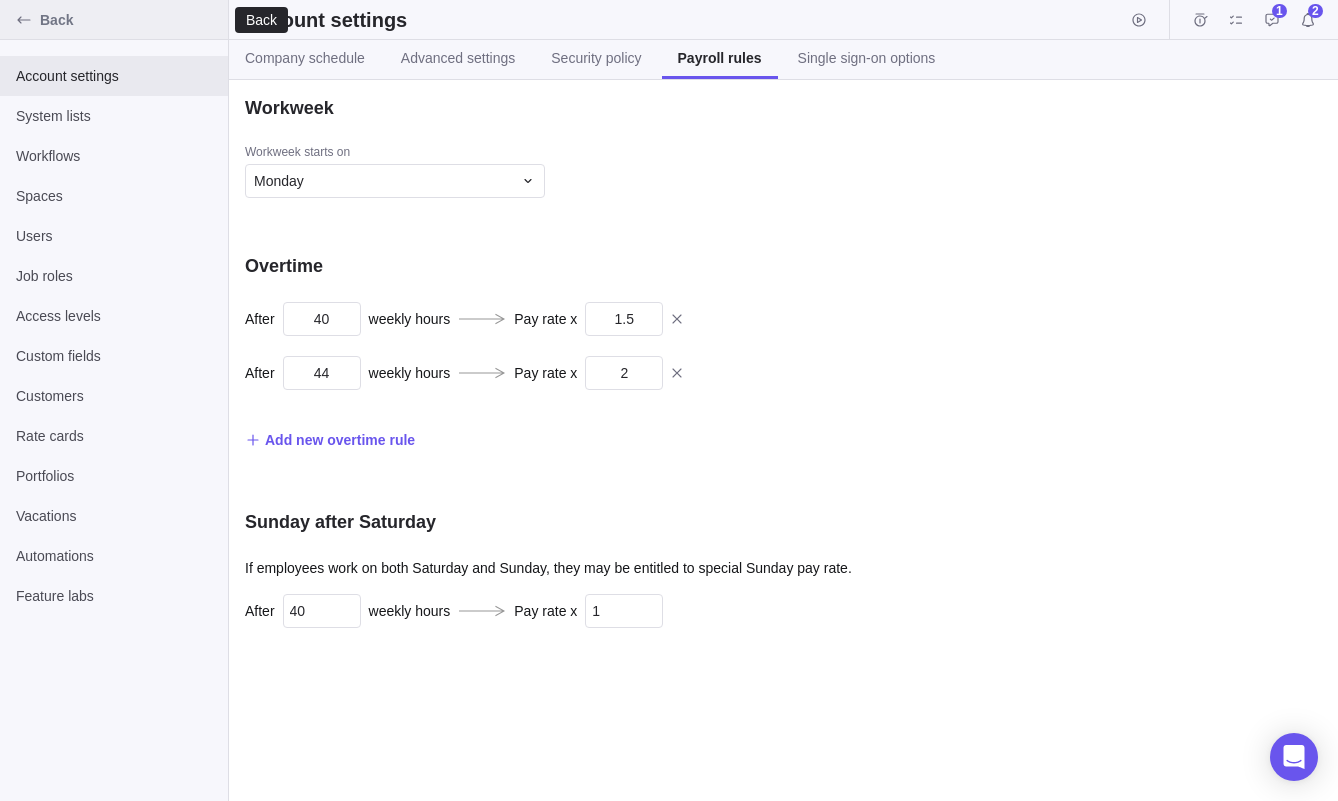 click on "Back" at bounding box center (130, 20) 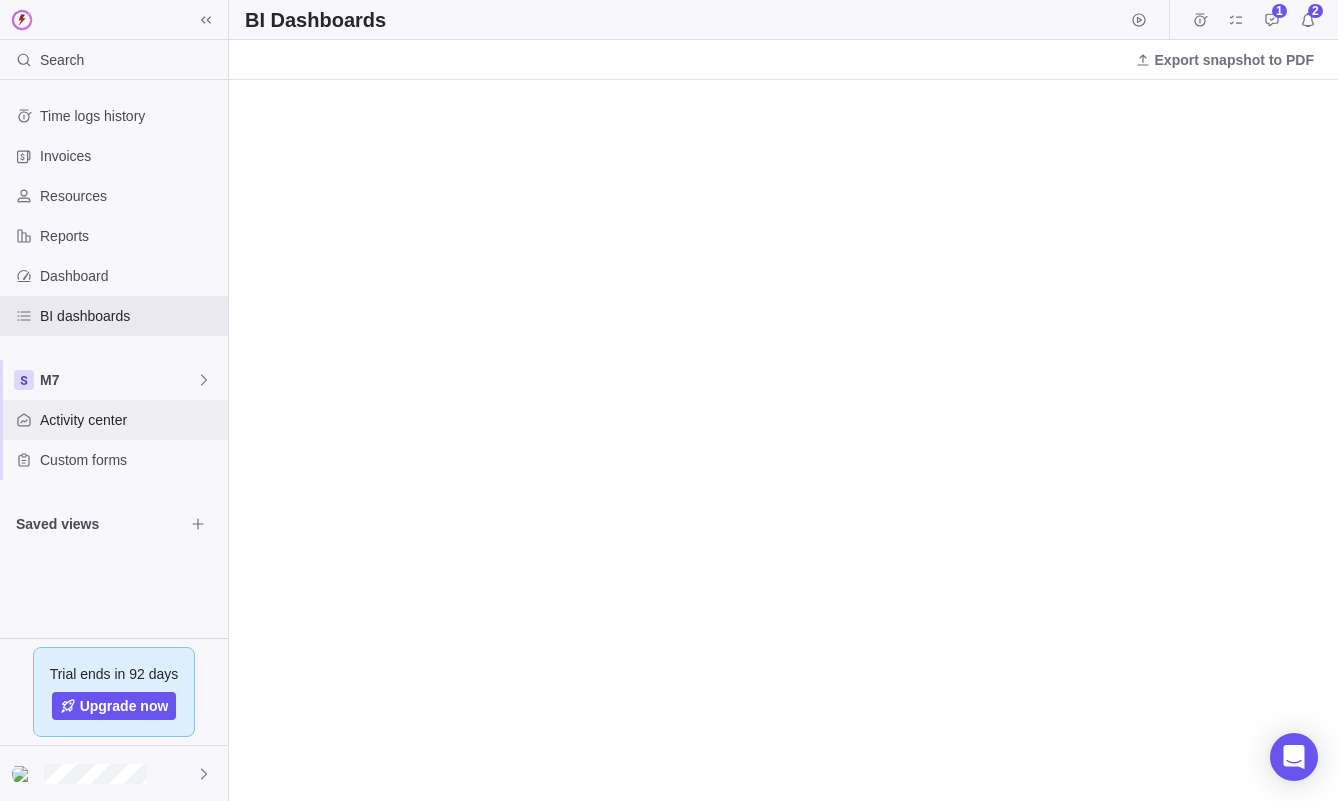 click on "Activity center" at bounding box center [130, 420] 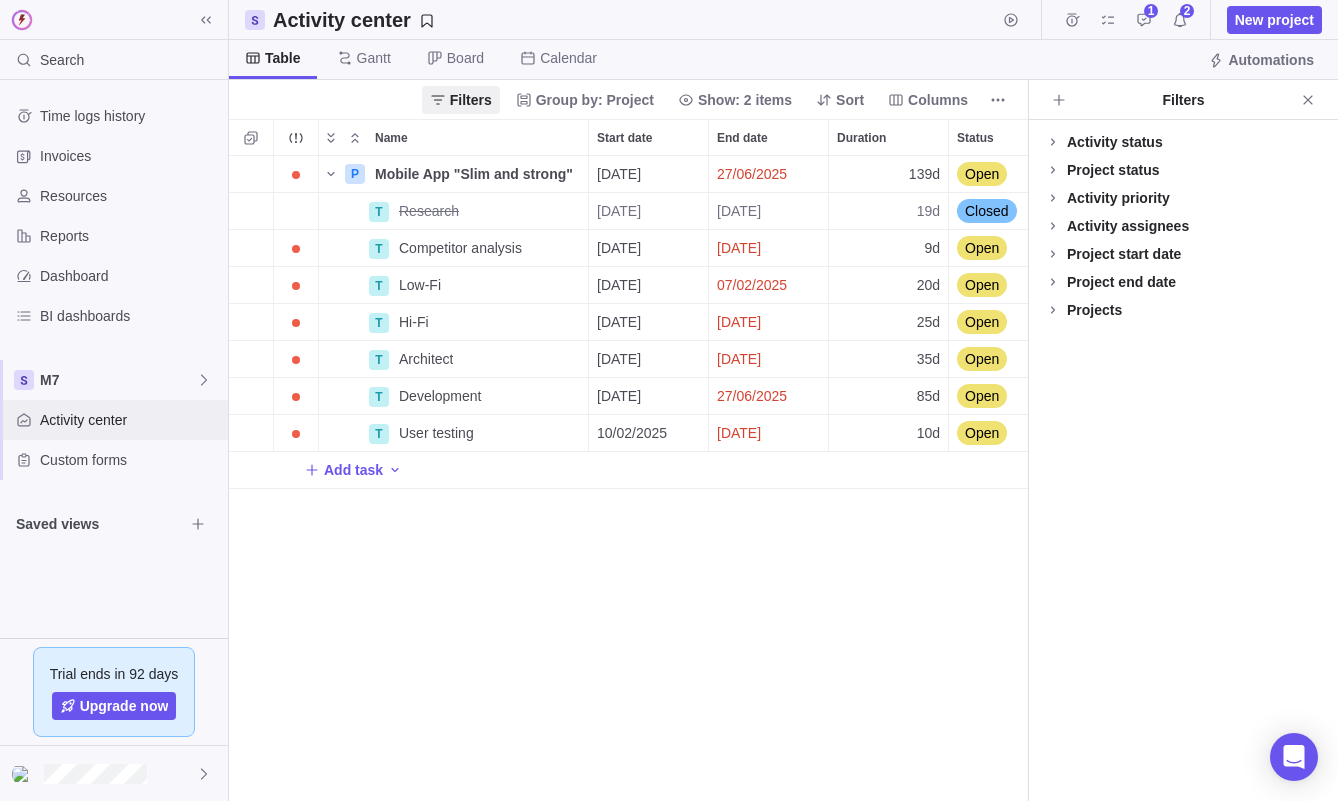 scroll, scrollTop: 1, scrollLeft: 1, axis: both 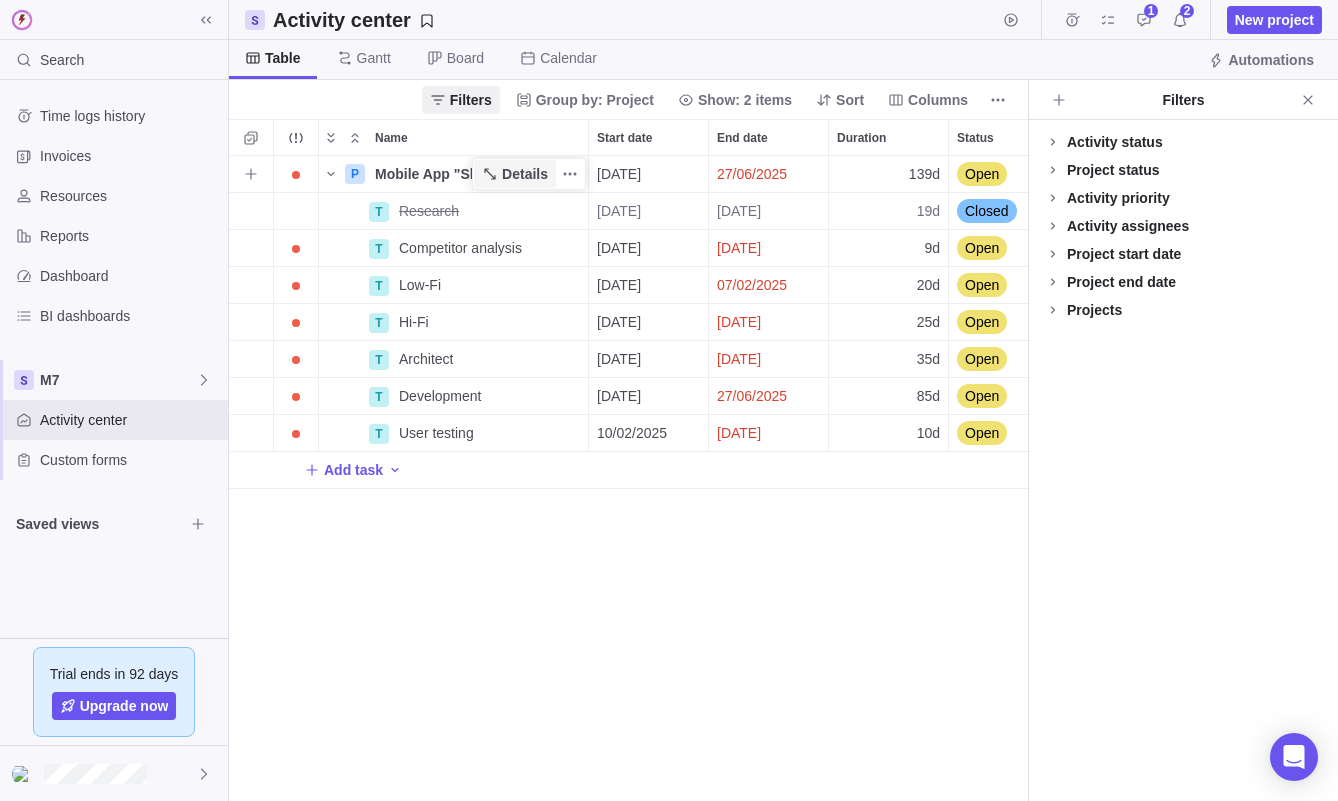 click on "Details" at bounding box center (525, 174) 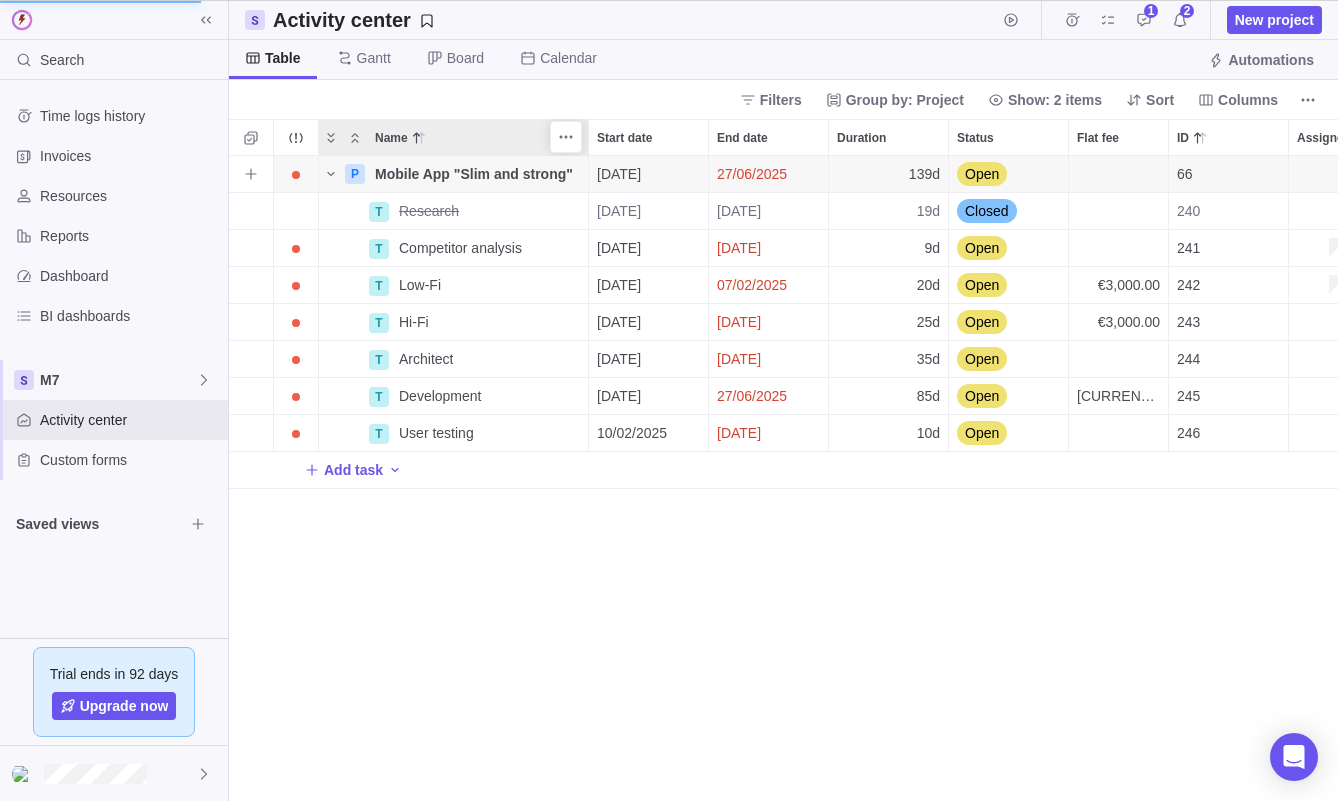 scroll, scrollTop: 645, scrollLeft: 360, axis: both 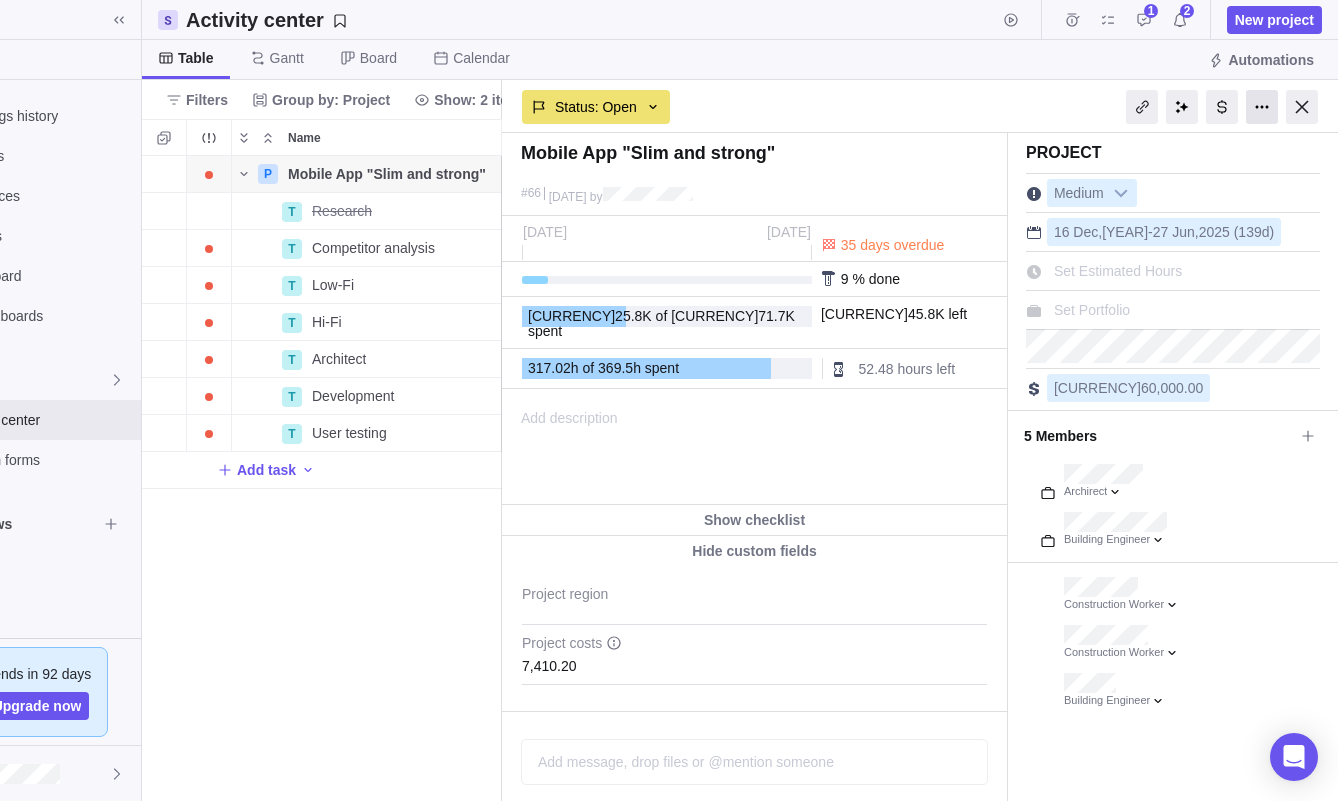 click at bounding box center [1262, 107] 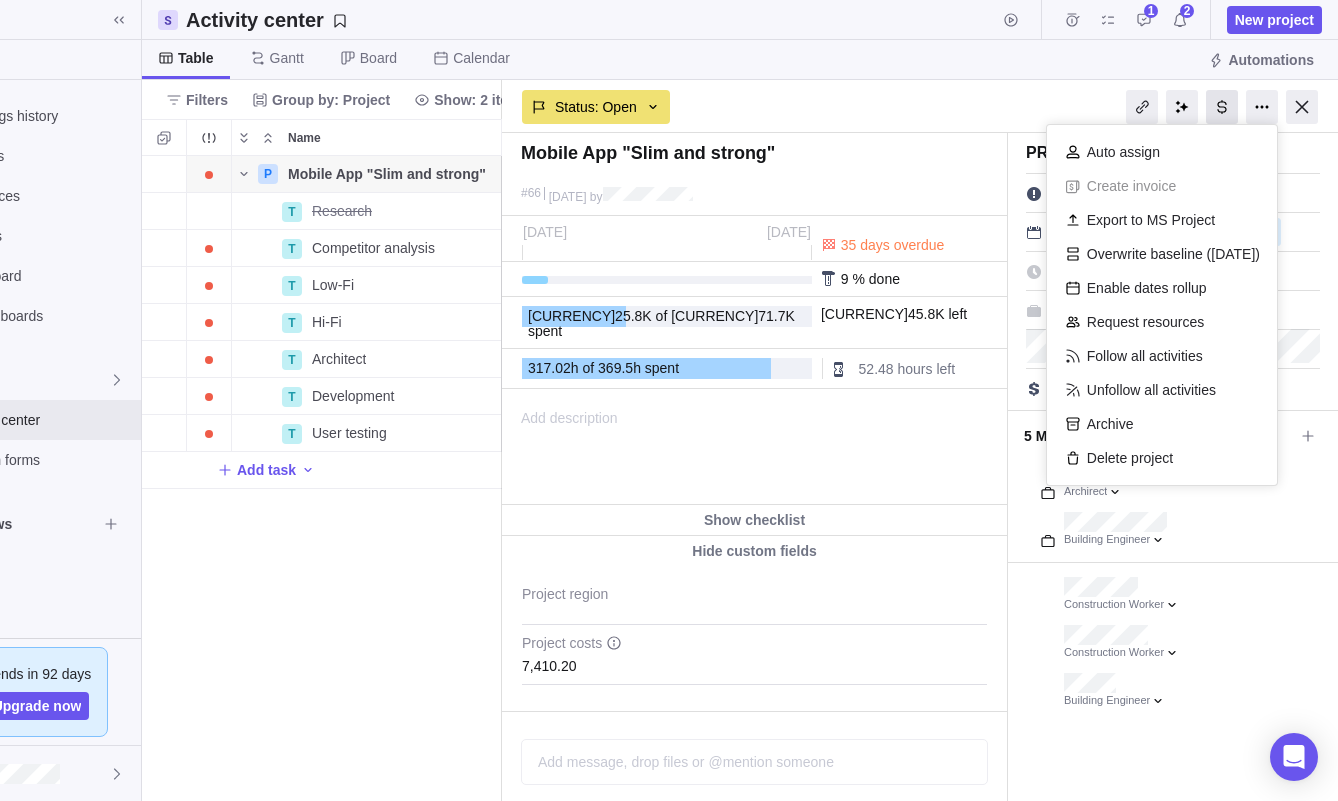 click at bounding box center (1222, 107) 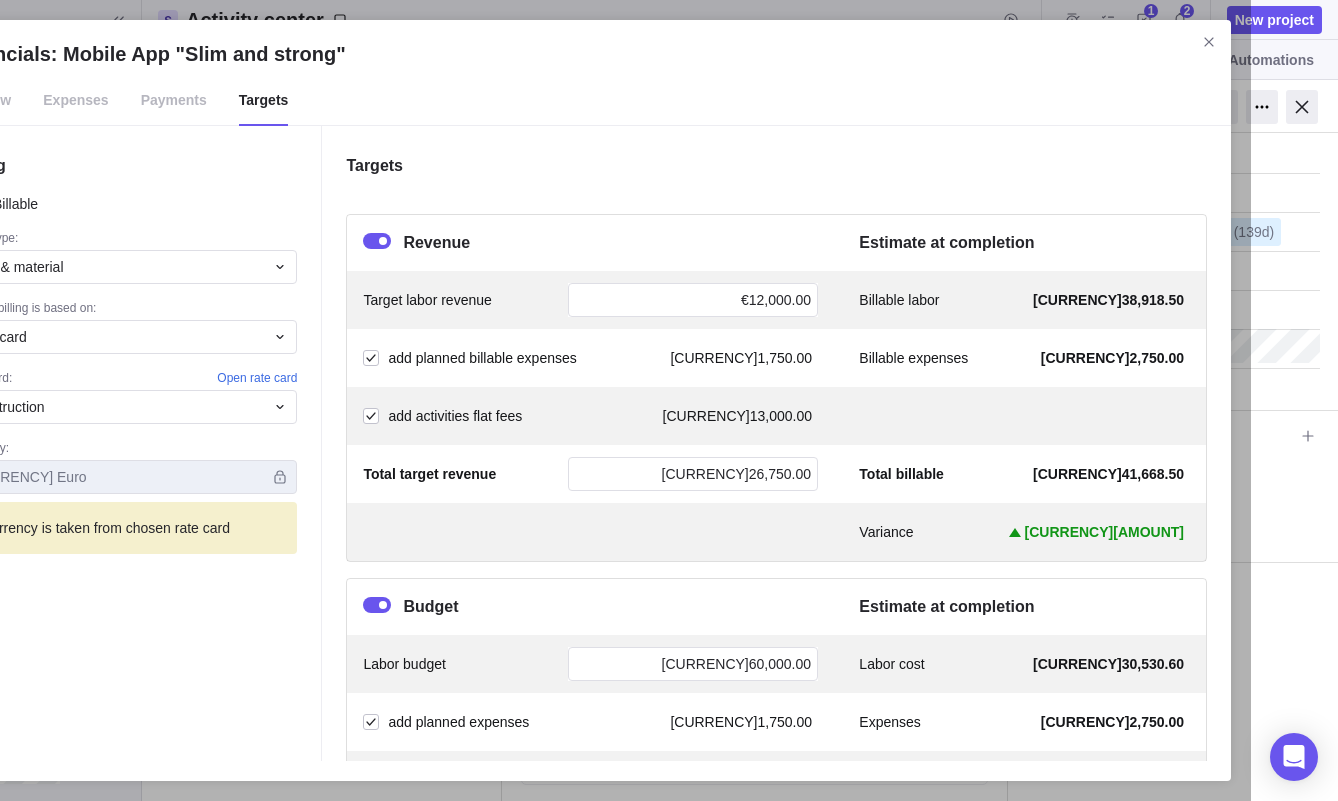 scroll, scrollTop: 0, scrollLeft: 0, axis: both 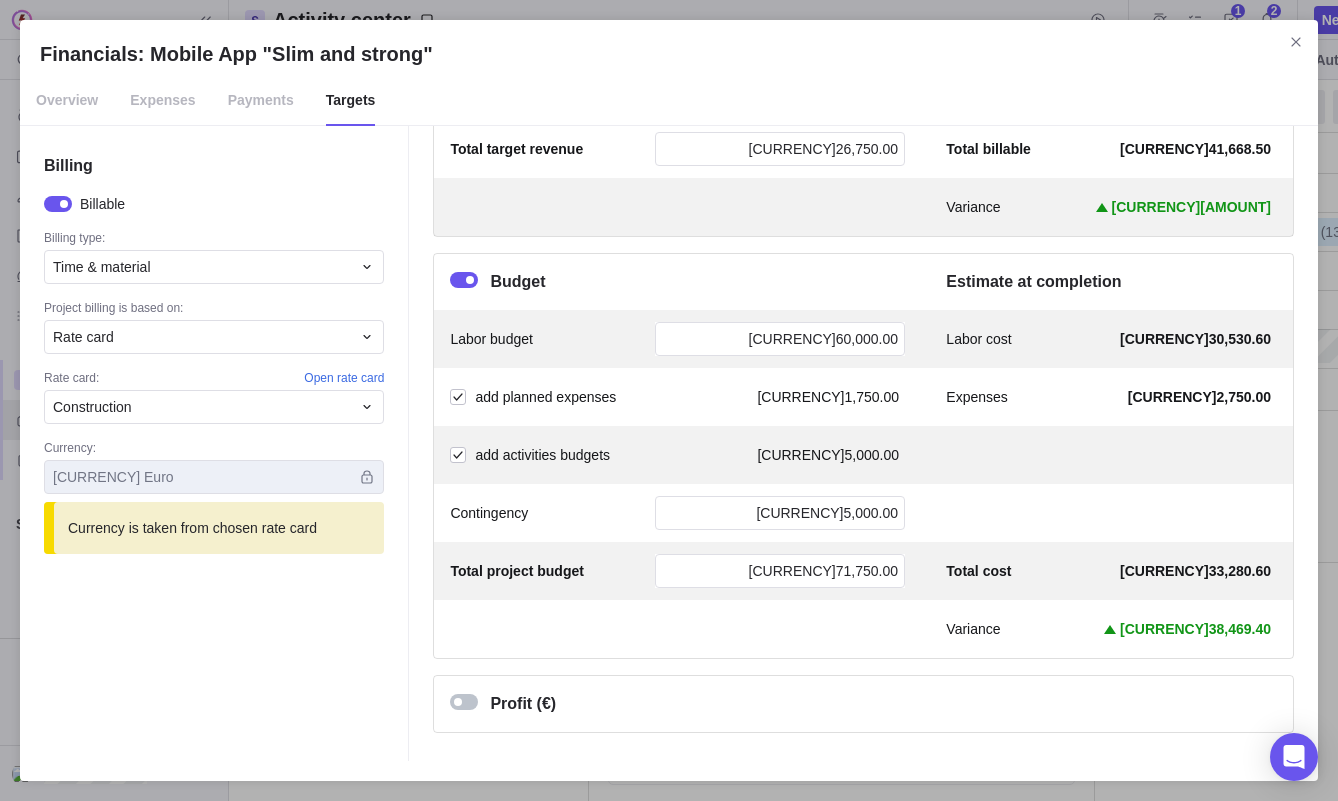 click on "Payments" at bounding box center (261, 101) 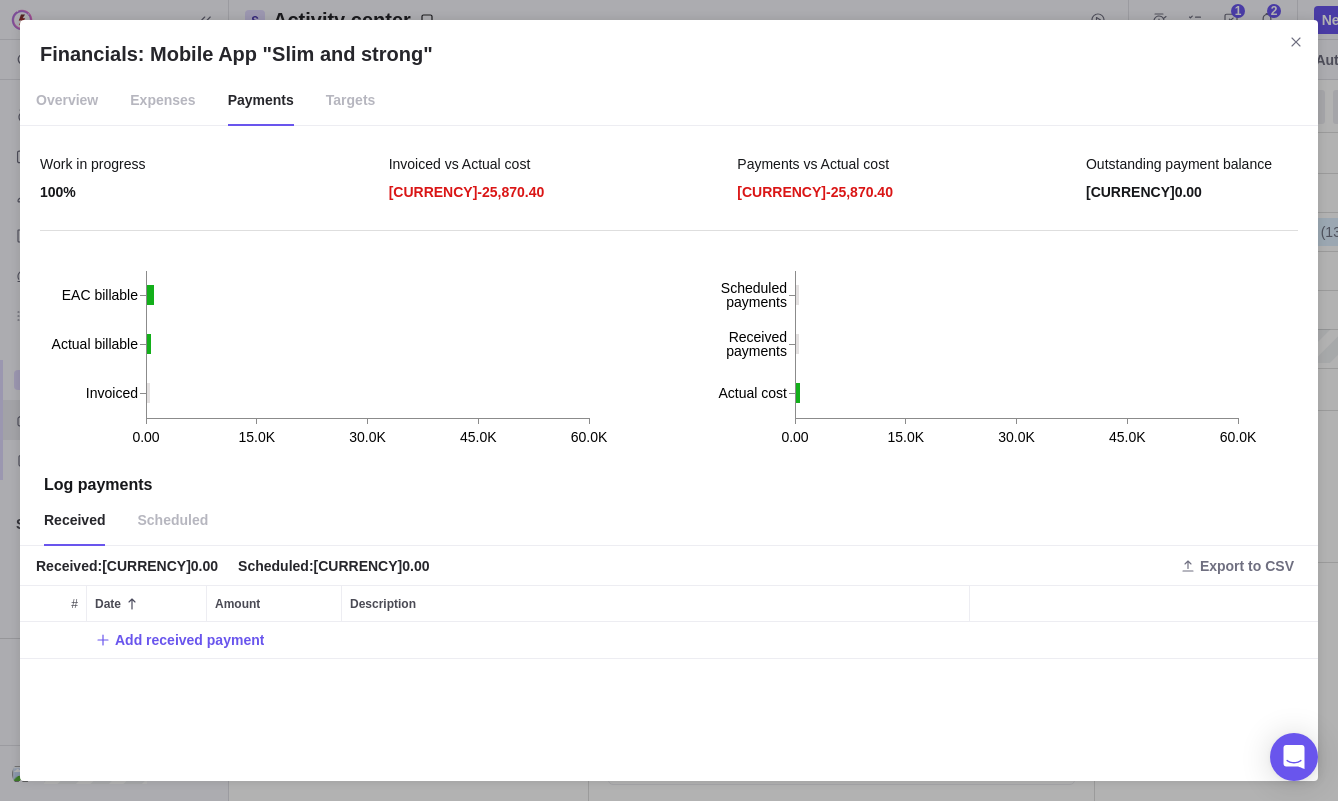 scroll, scrollTop: 1, scrollLeft: 1, axis: both 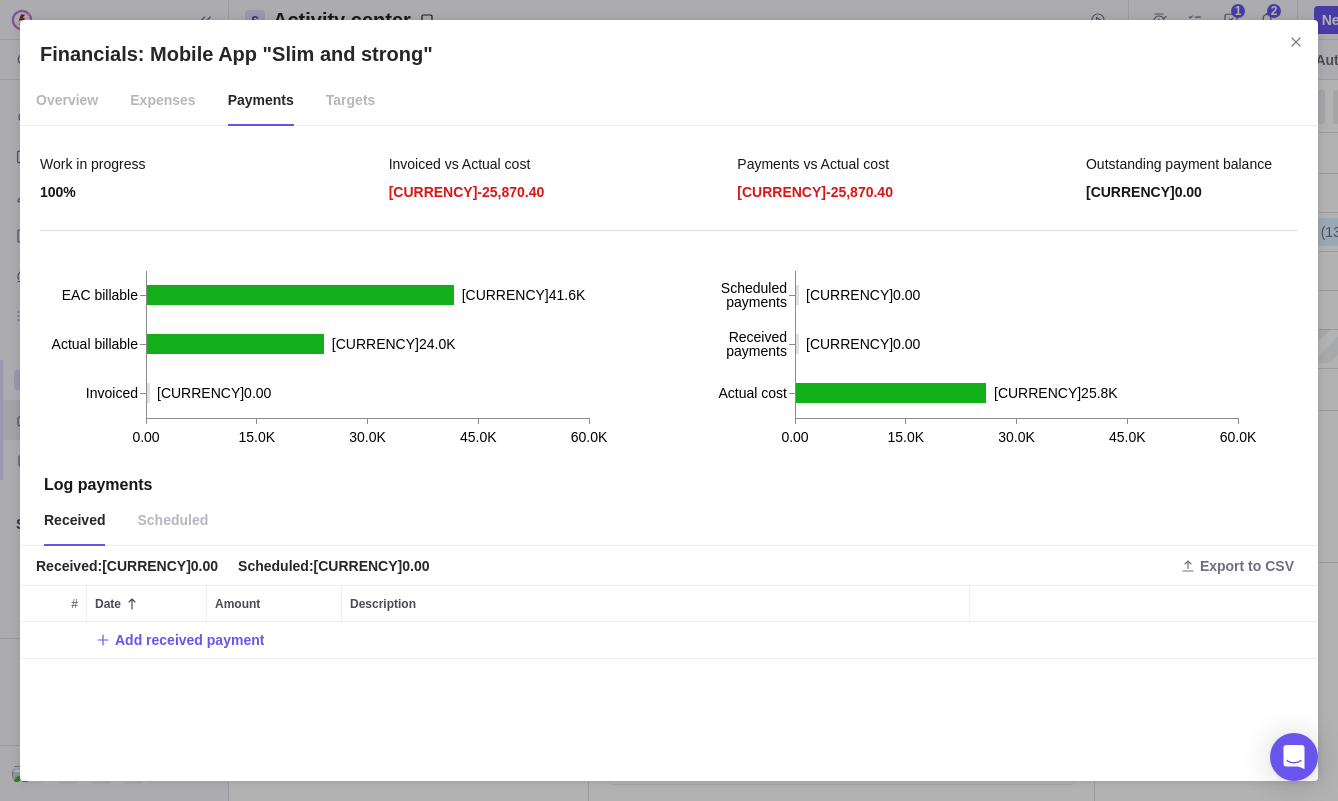 click on "Expenses" at bounding box center (162, 101) 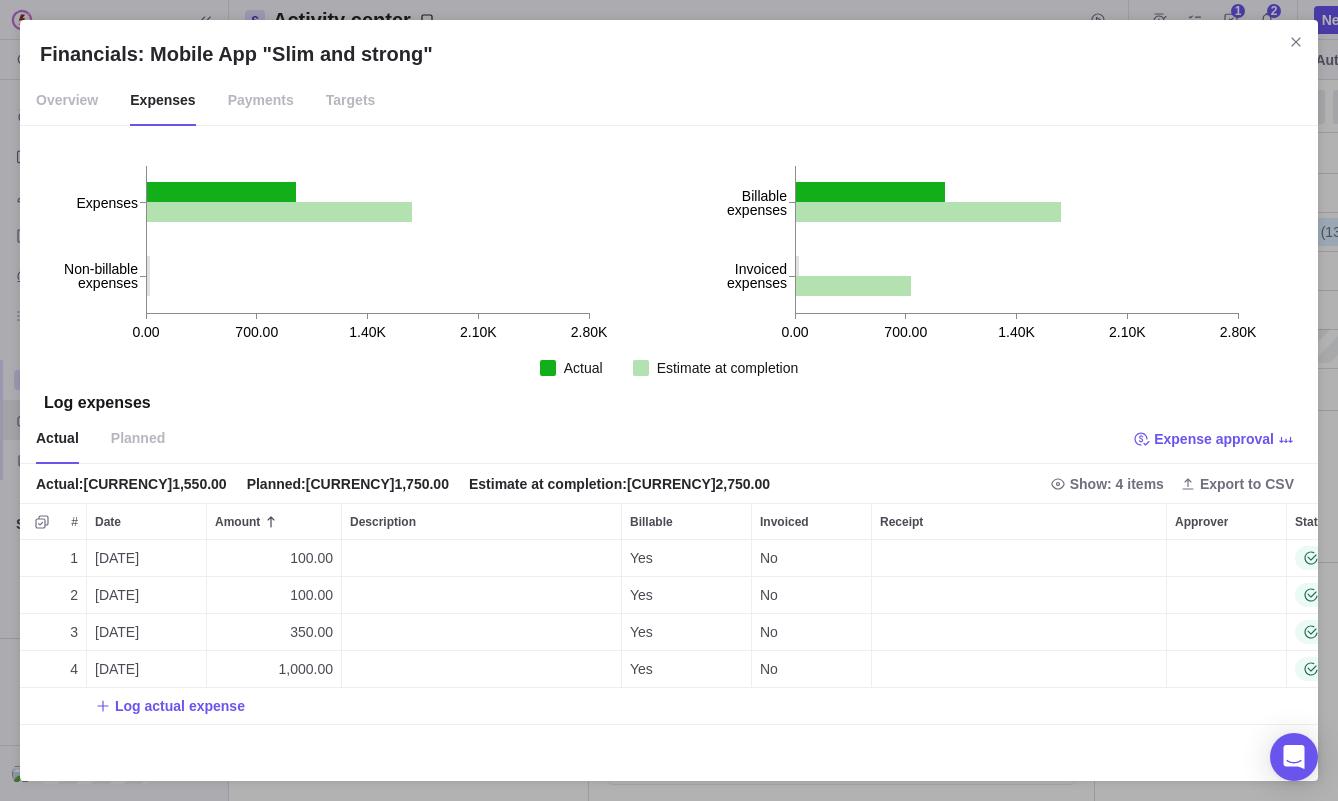 scroll, scrollTop: 1, scrollLeft: 1, axis: both 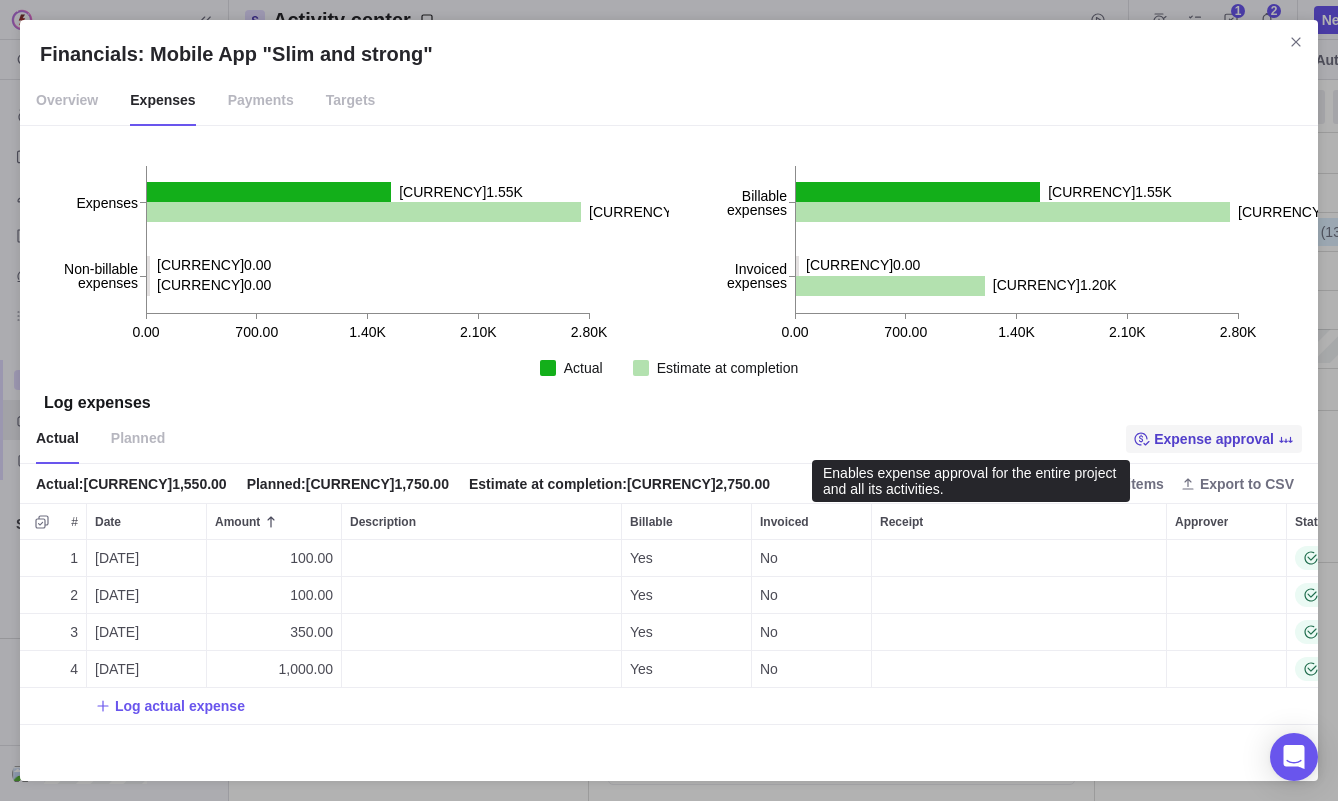 click on "Expense approval" at bounding box center (1214, 439) 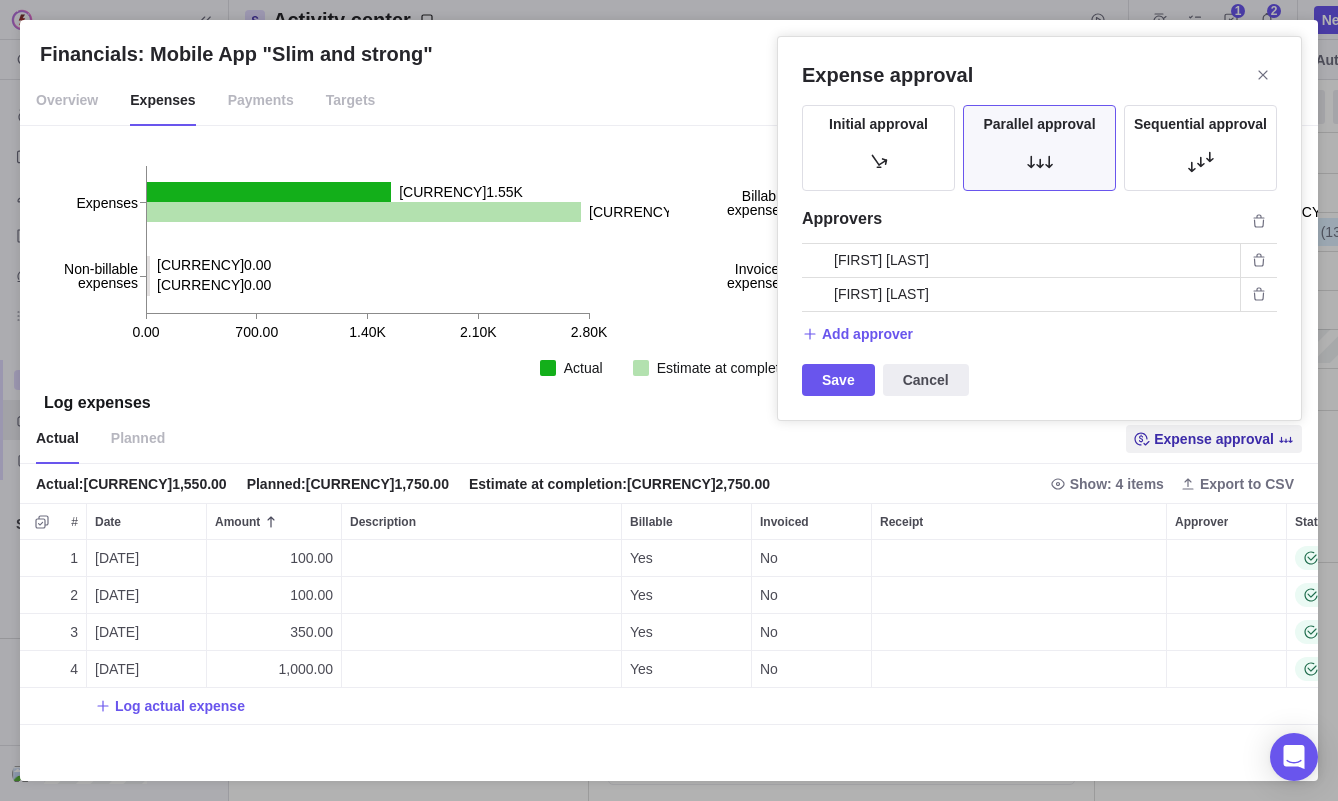 click on "Financials: Mobile App "Slim and strong" Overview Expenses Payments Targets 0.00 700.00 1.40K 2.10K 2.80K Expenses Non-billable expenses [CURRENCY]1.55K [CURRENCY]0.00 [CURRENCY]2.75K [CURRENCY]0.00 0.00 700.00 1.40K 2.10K 2.80K Billable expenses Invoiced expenses [CURRENCY]1.55K [CURRENCY]0.00 [CURRENCY]2.75K [CURRENCY]1.20K Actual Estimate at completion Log expenses Actual Planned Expense approval Actual :  [CURRENCY]1,550.00 Planned :  [CURRENCY]1,750.00 Estimate at completion :  [CURRENCY]2,750.00 Show: 4 items Export to CSV # Date Amount Description Billable Invoiced Receipt Approver Status Entered by Project / Activity name 1 [DATE] 100.00 Yes No Approved P Mobile App "Slim and strong" 2 [DATE] 100.00 Yes No Approved P Mobile App "Slim and strong" 3 [DATE] 350.00 Yes No Approved P Mobile App "Slim and strong" 4 [DATE] 1,000.00 Yes No Approved T Low-Fi Log actual expense" at bounding box center [669, 400] 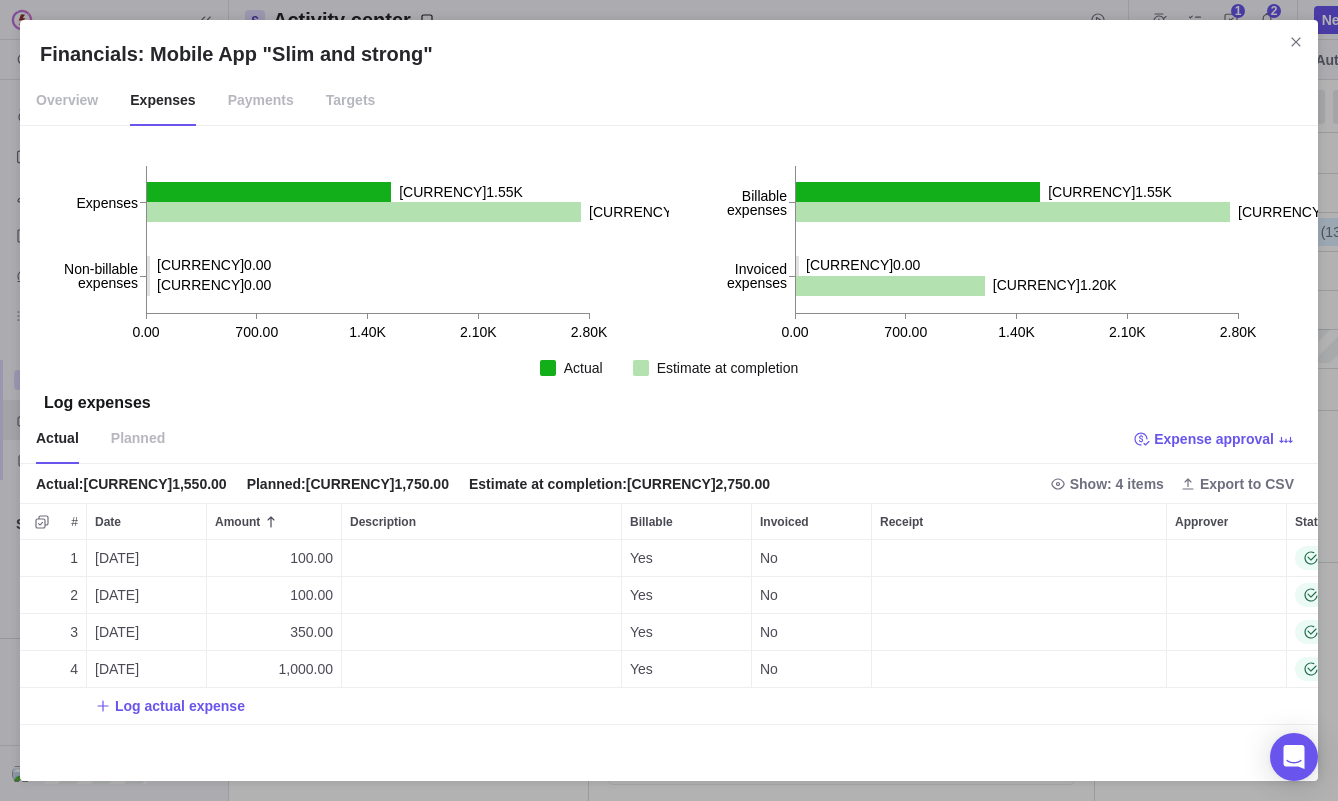 click on "Overview" at bounding box center [67, 101] 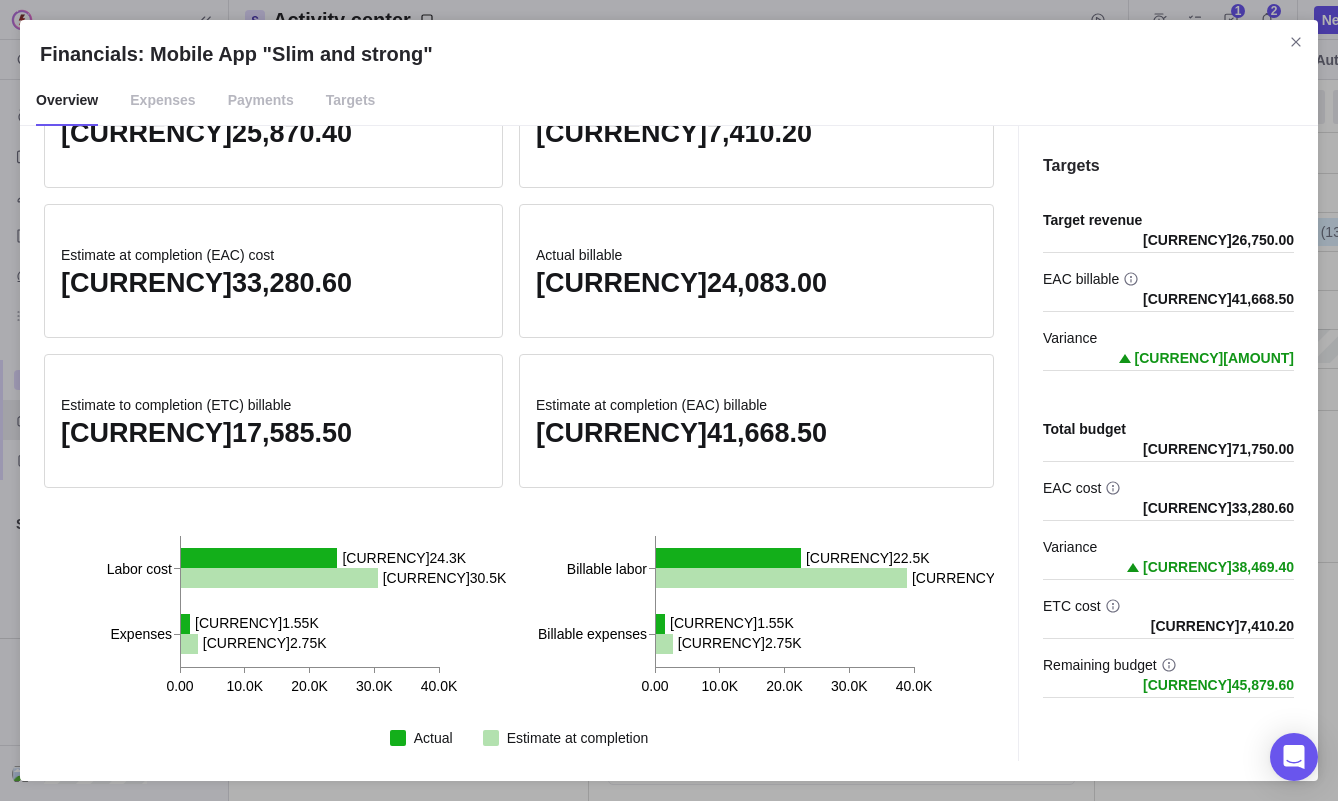 scroll, scrollTop: 0, scrollLeft: 0, axis: both 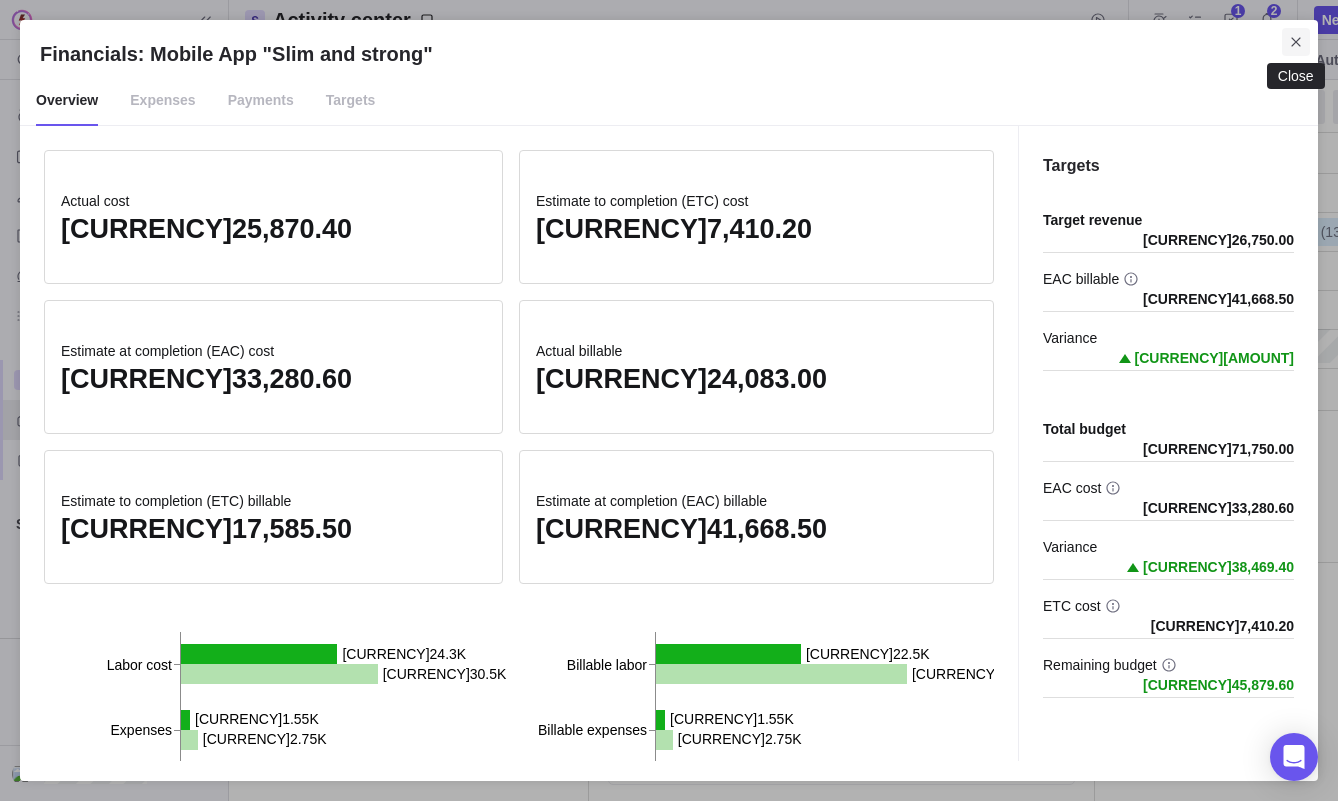 click 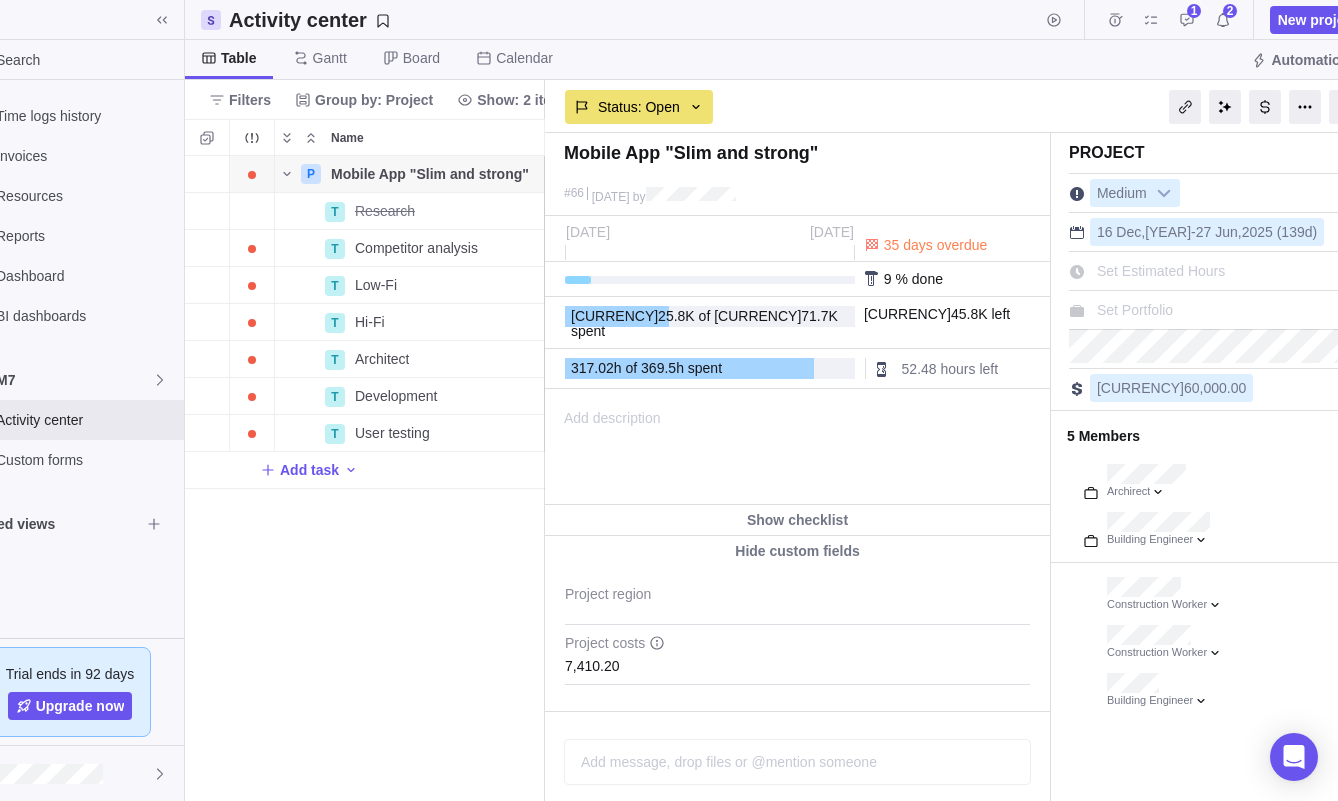 scroll, scrollTop: 0, scrollLeft: 87, axis: horizontal 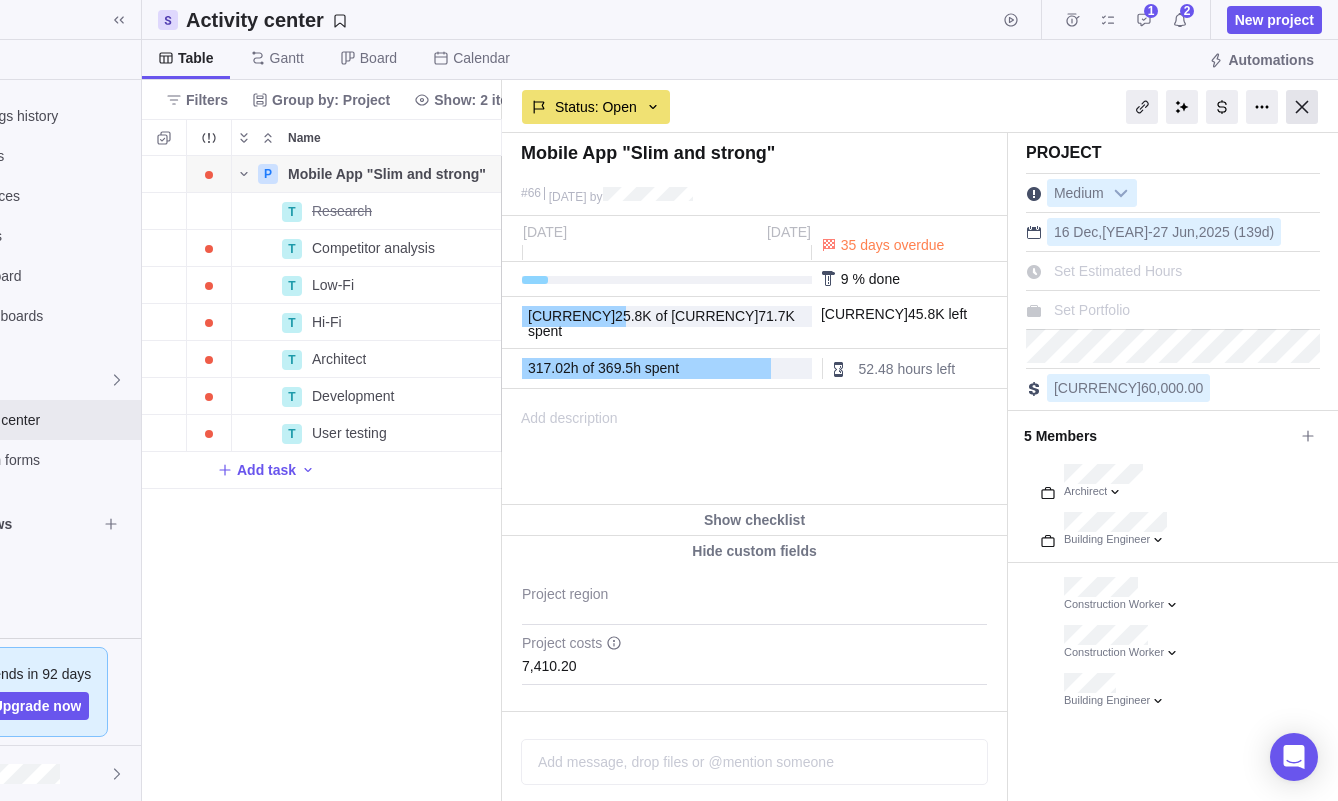 click at bounding box center (1302, 107) 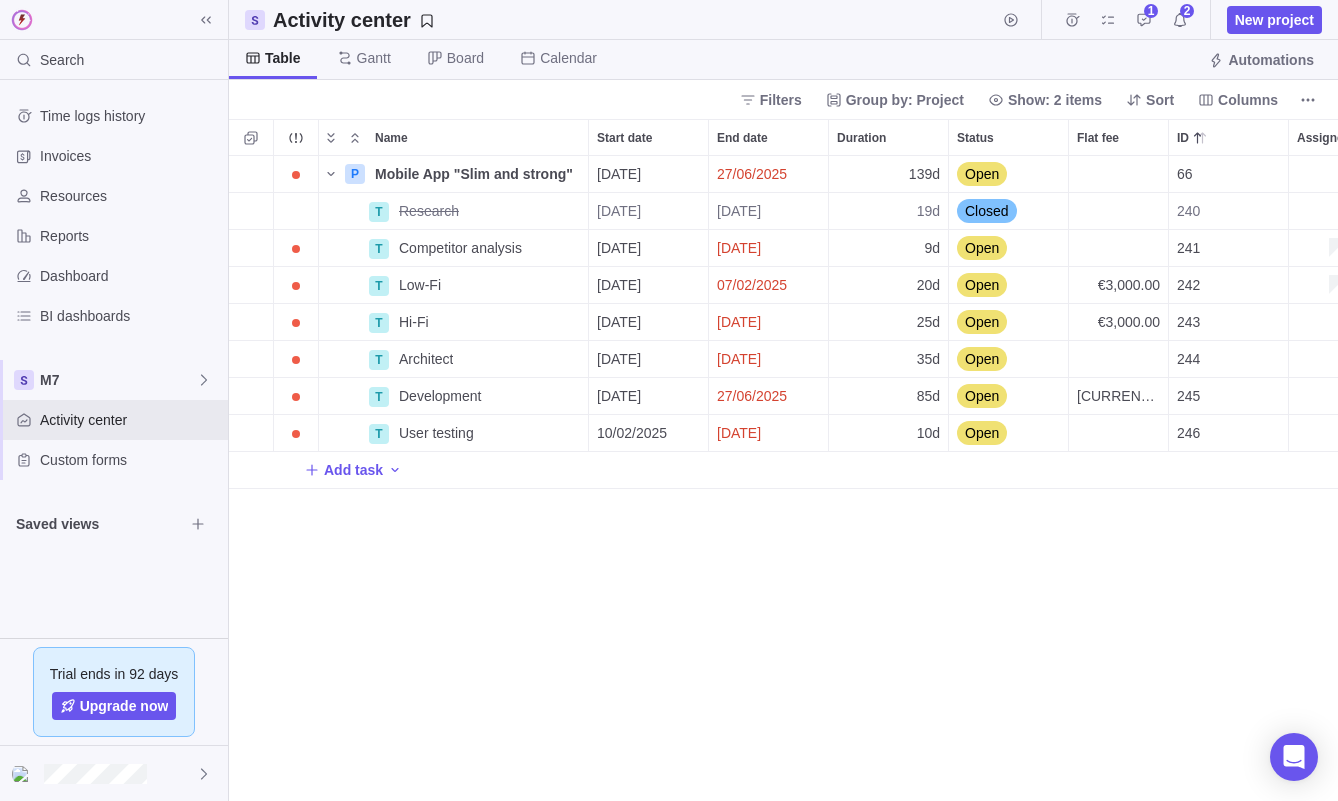scroll, scrollTop: 0, scrollLeft: 0, axis: both 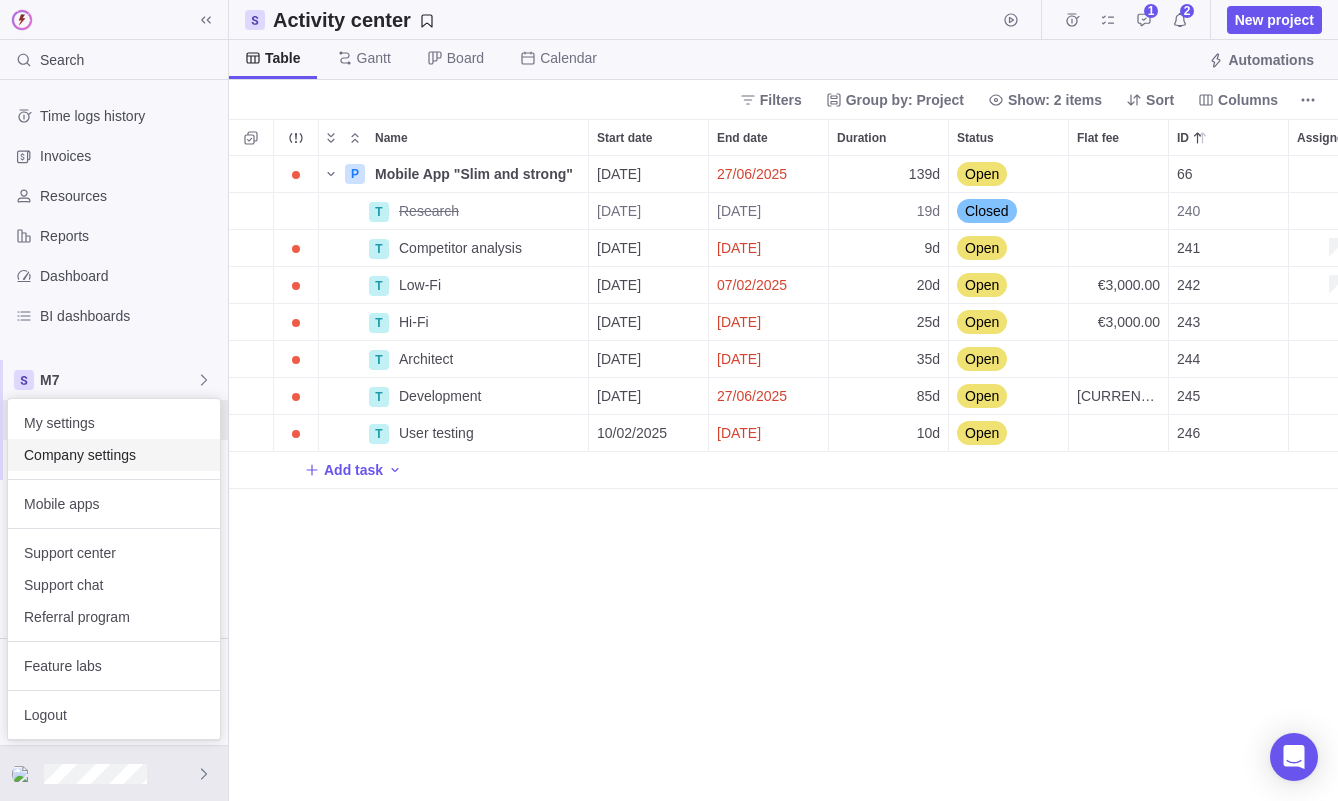 click on "Company settings" at bounding box center [114, 455] 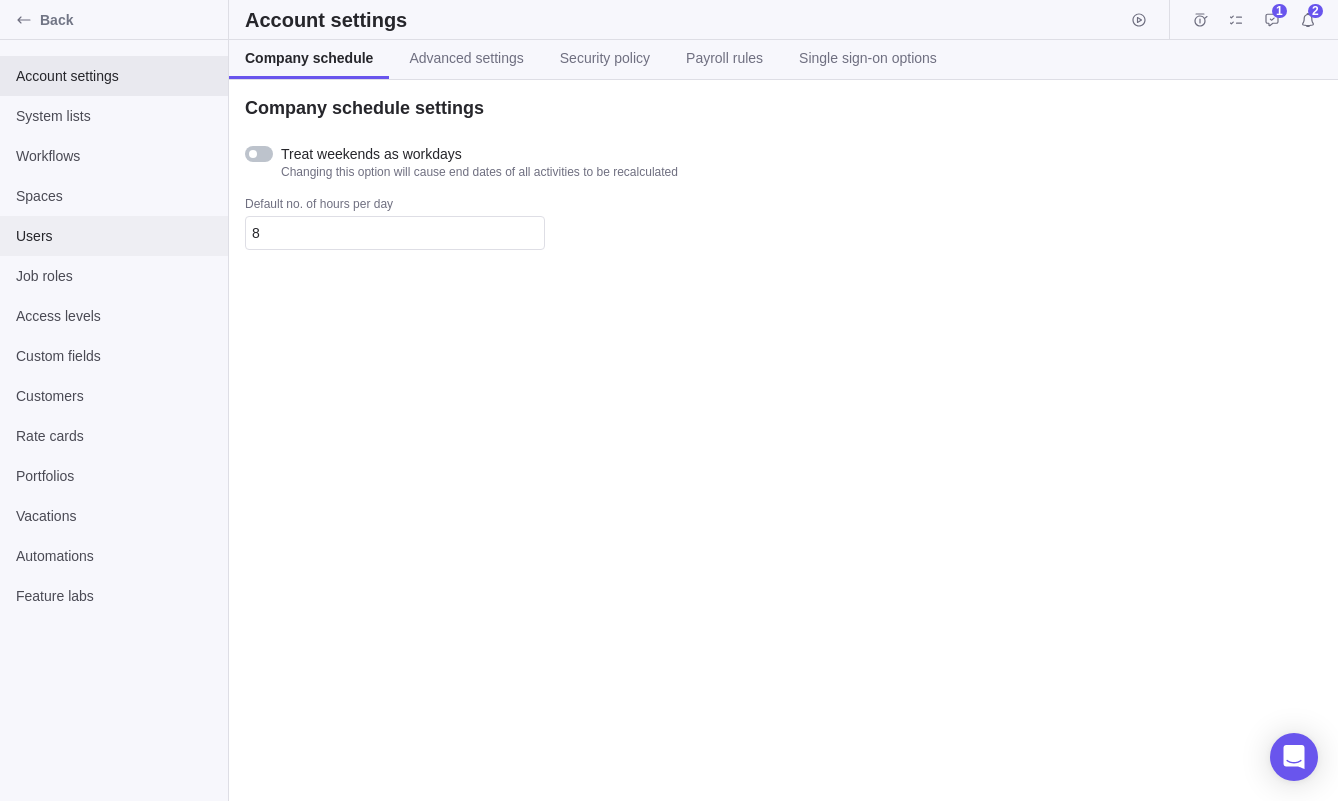click on "Users" at bounding box center [114, 236] 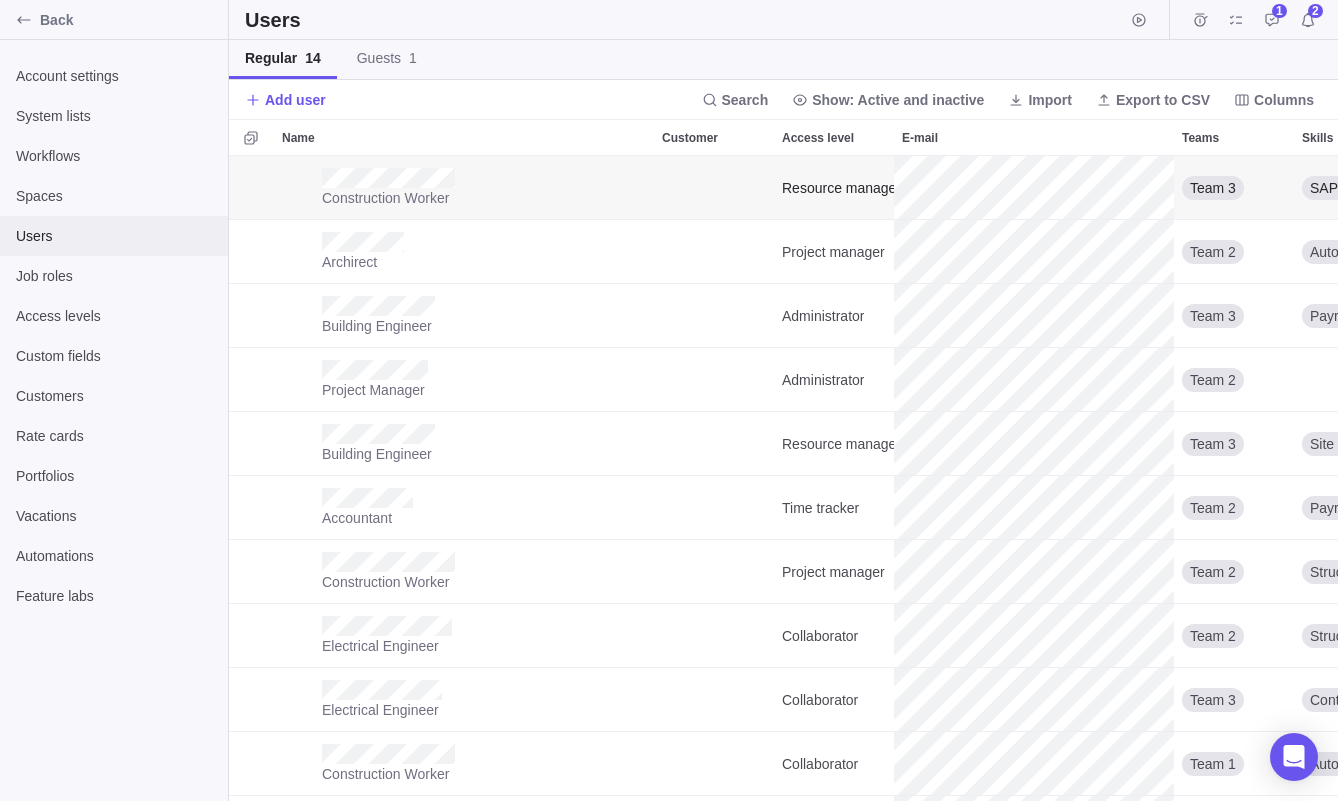 scroll, scrollTop: 1, scrollLeft: 1, axis: both 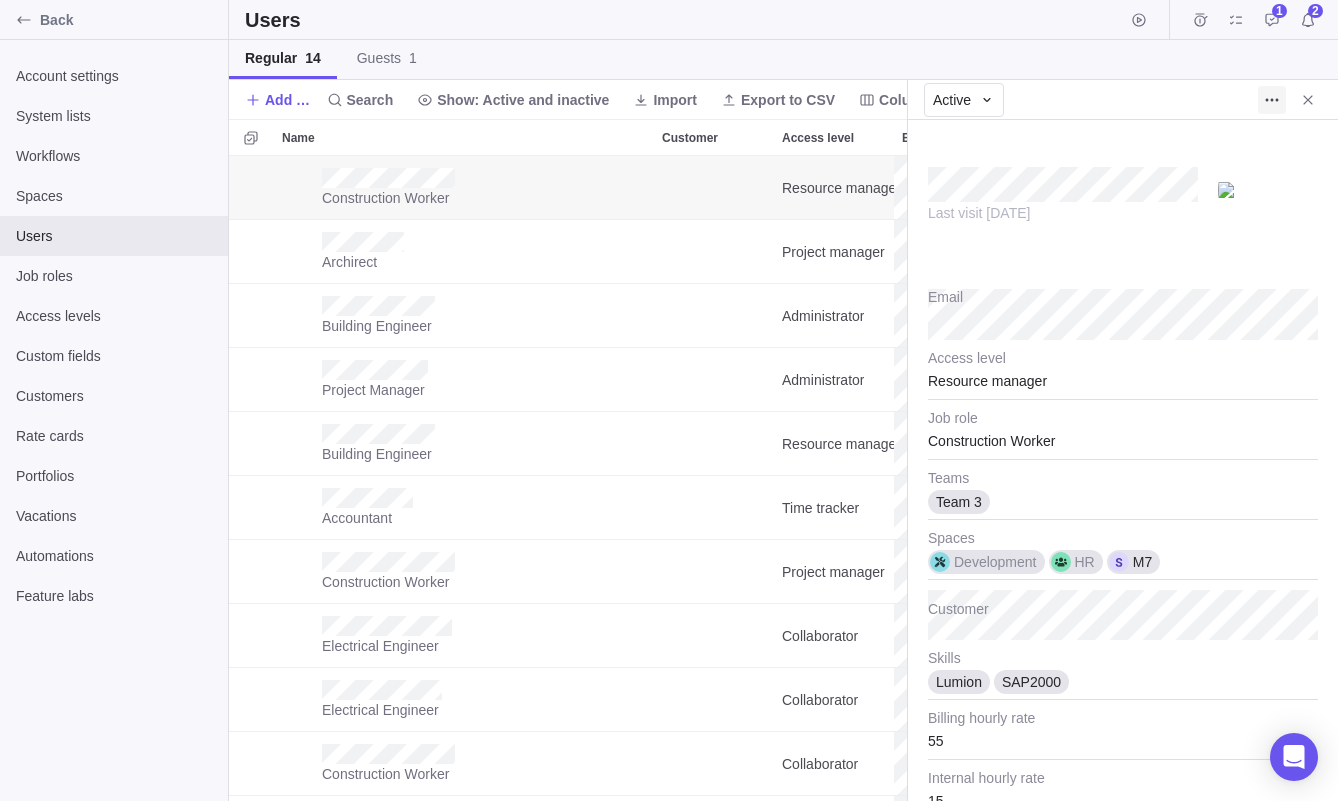 type on "x" 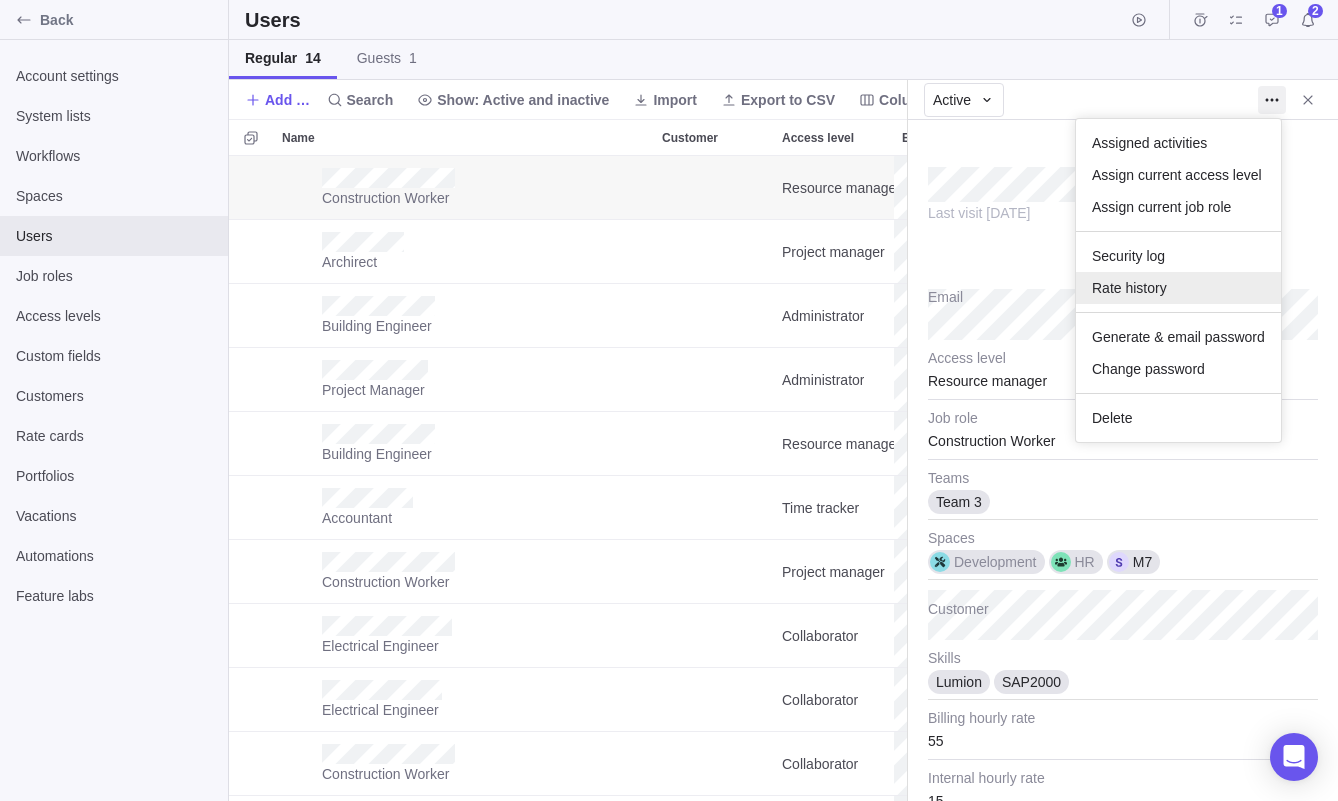 click on "Rate history" at bounding box center (1129, 288) 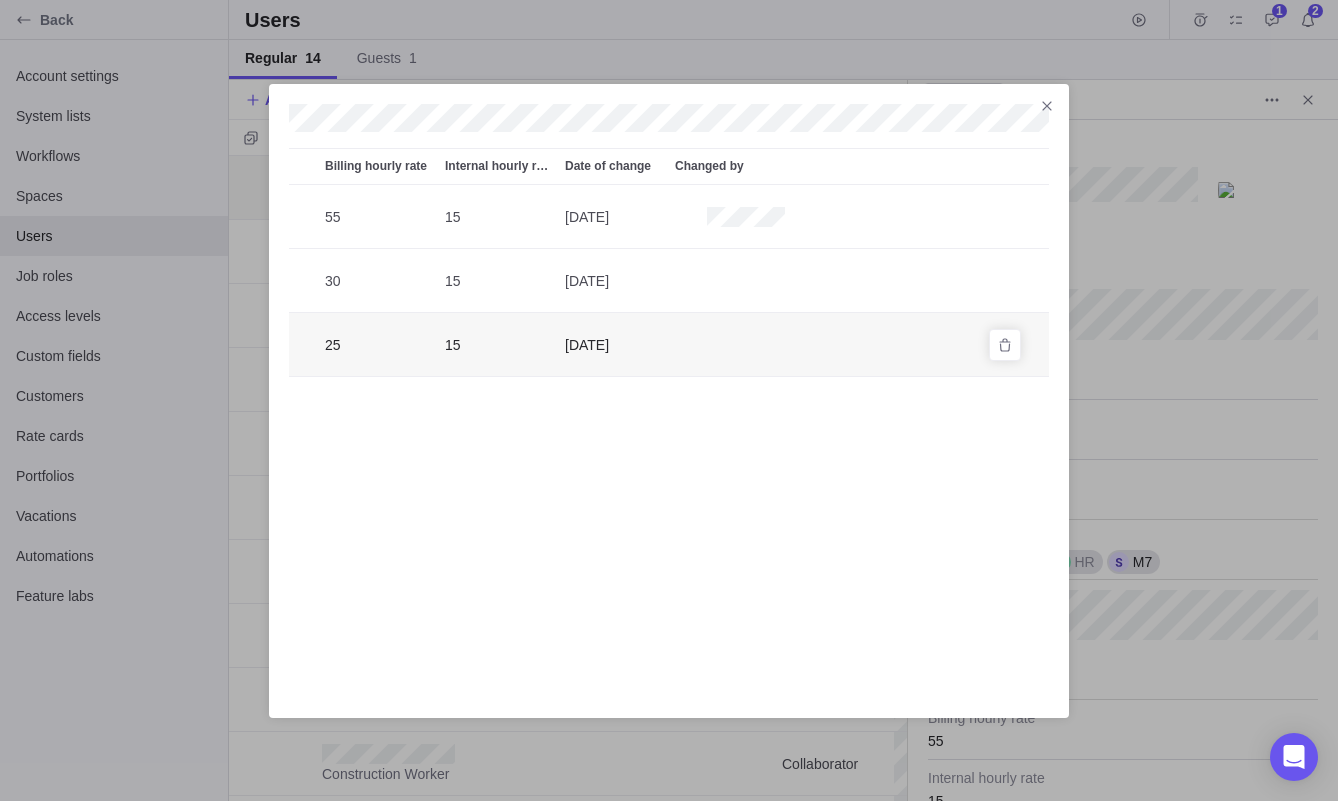 scroll, scrollTop: 1, scrollLeft: 1, axis: both 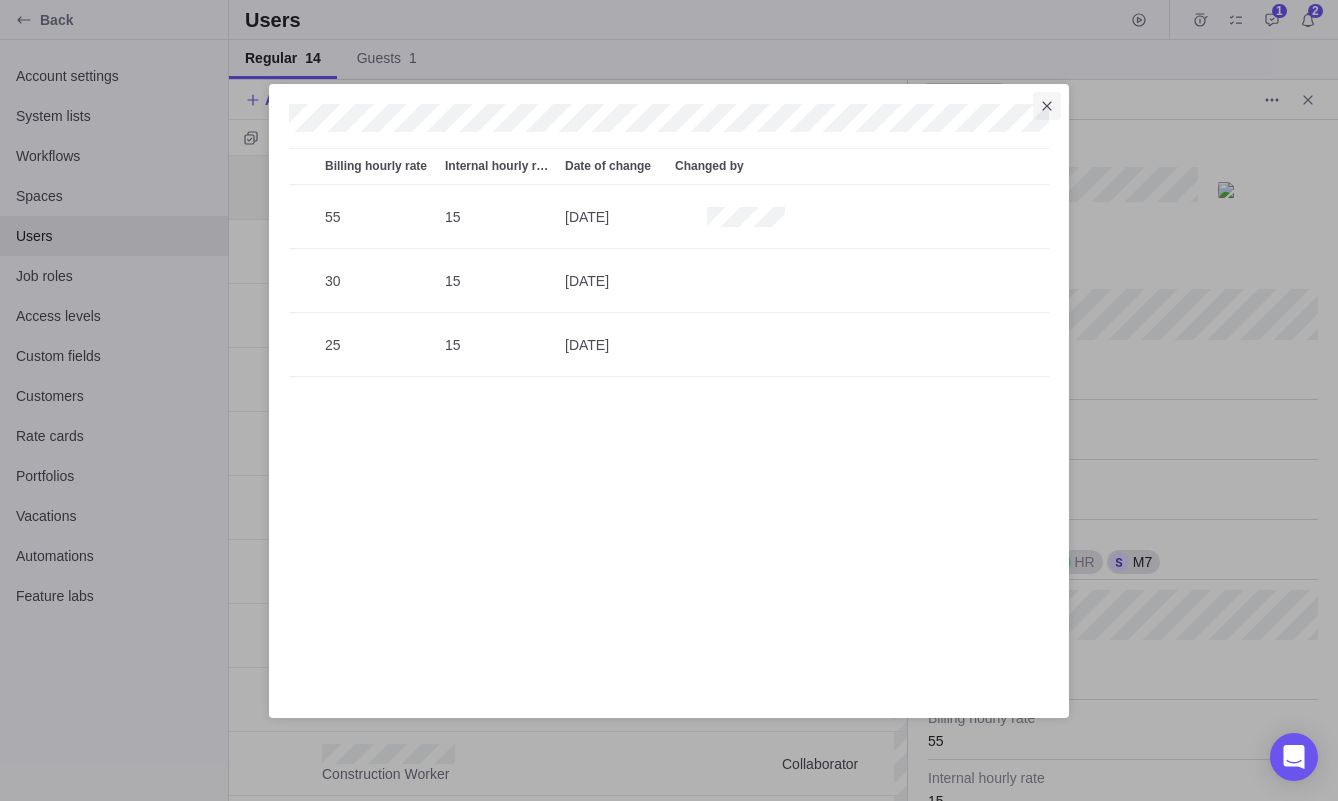 click 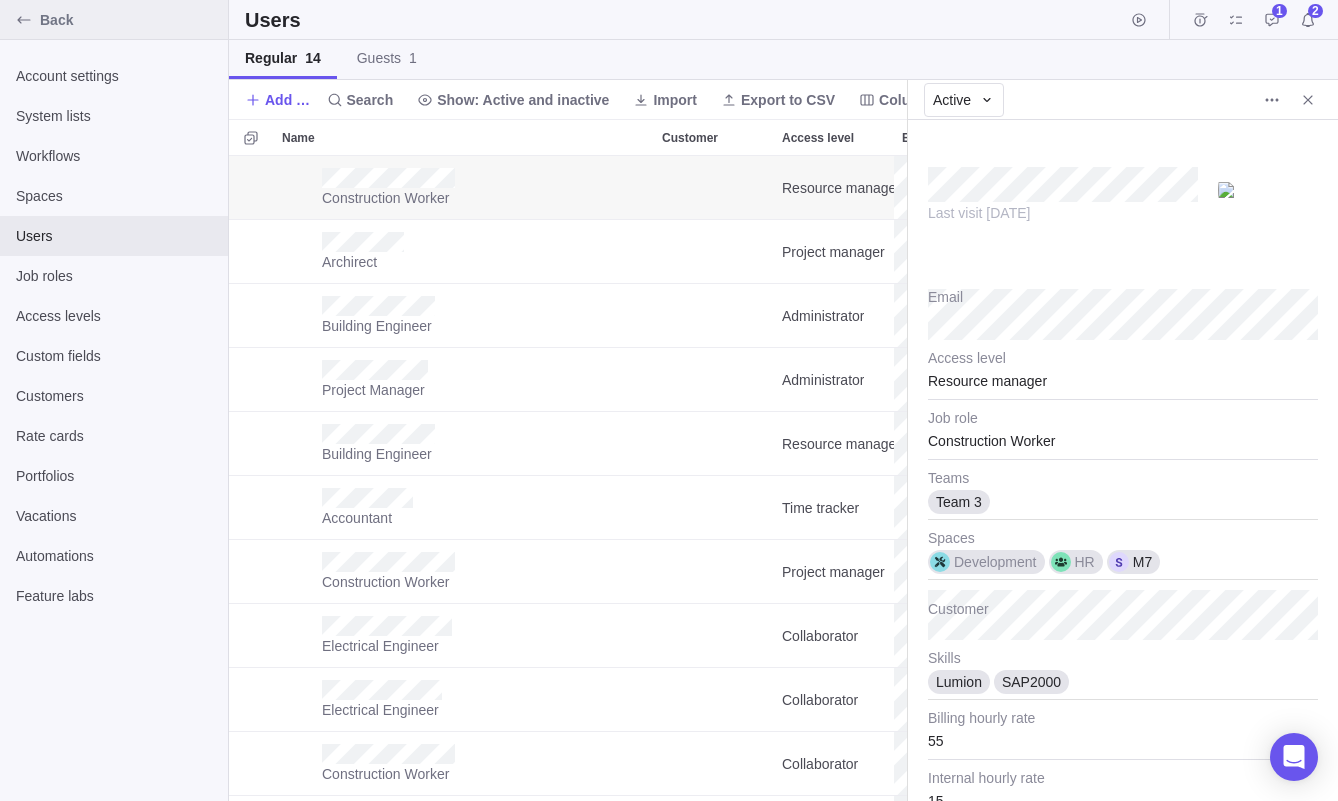 click 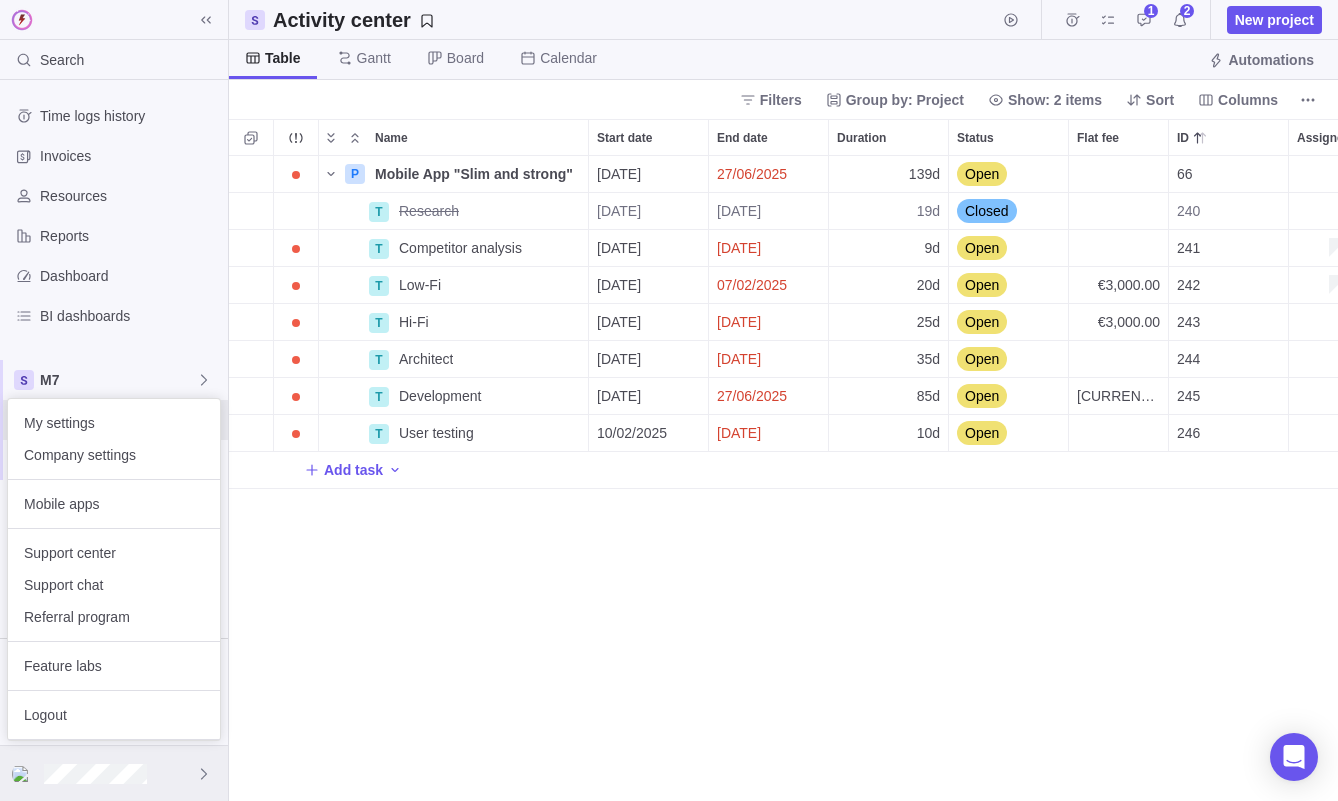 scroll, scrollTop: 1, scrollLeft: 1, axis: both 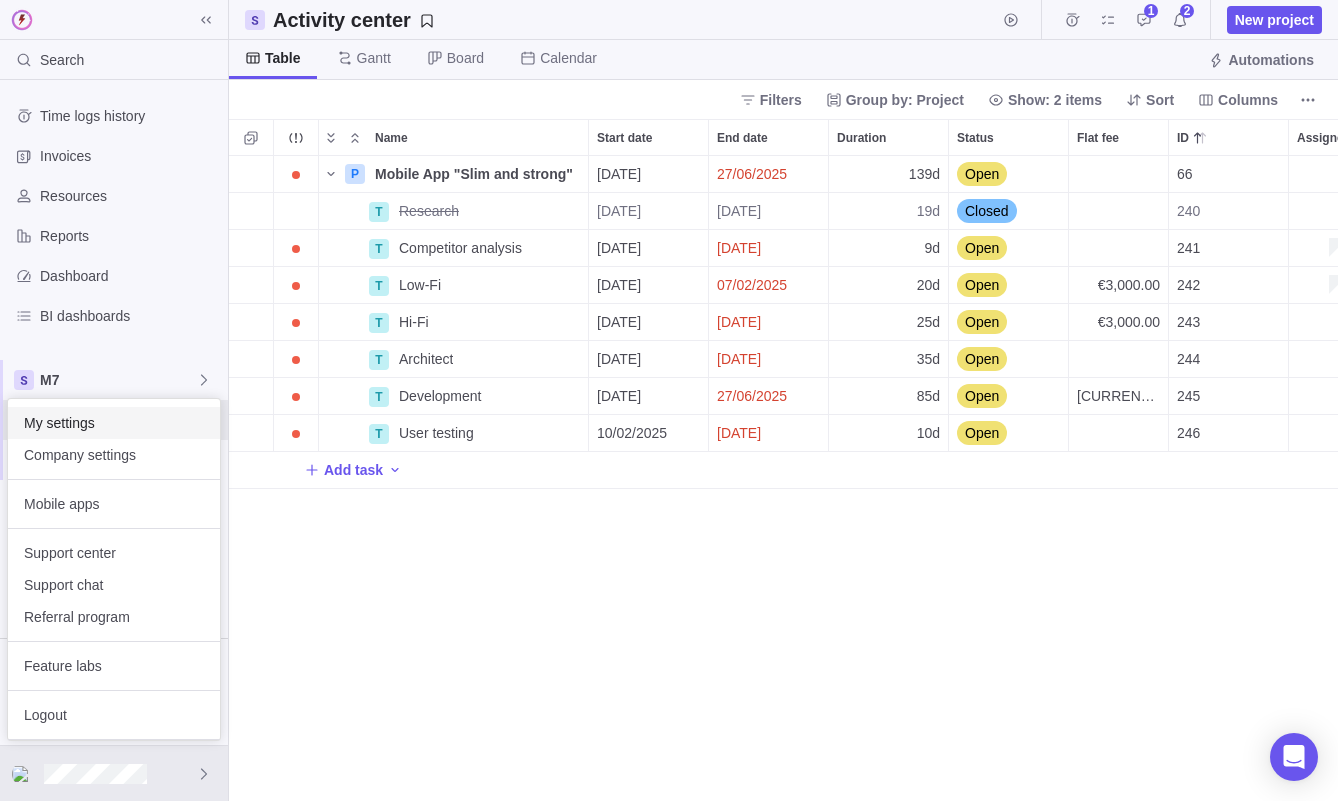 click on "My settings" at bounding box center [114, 423] 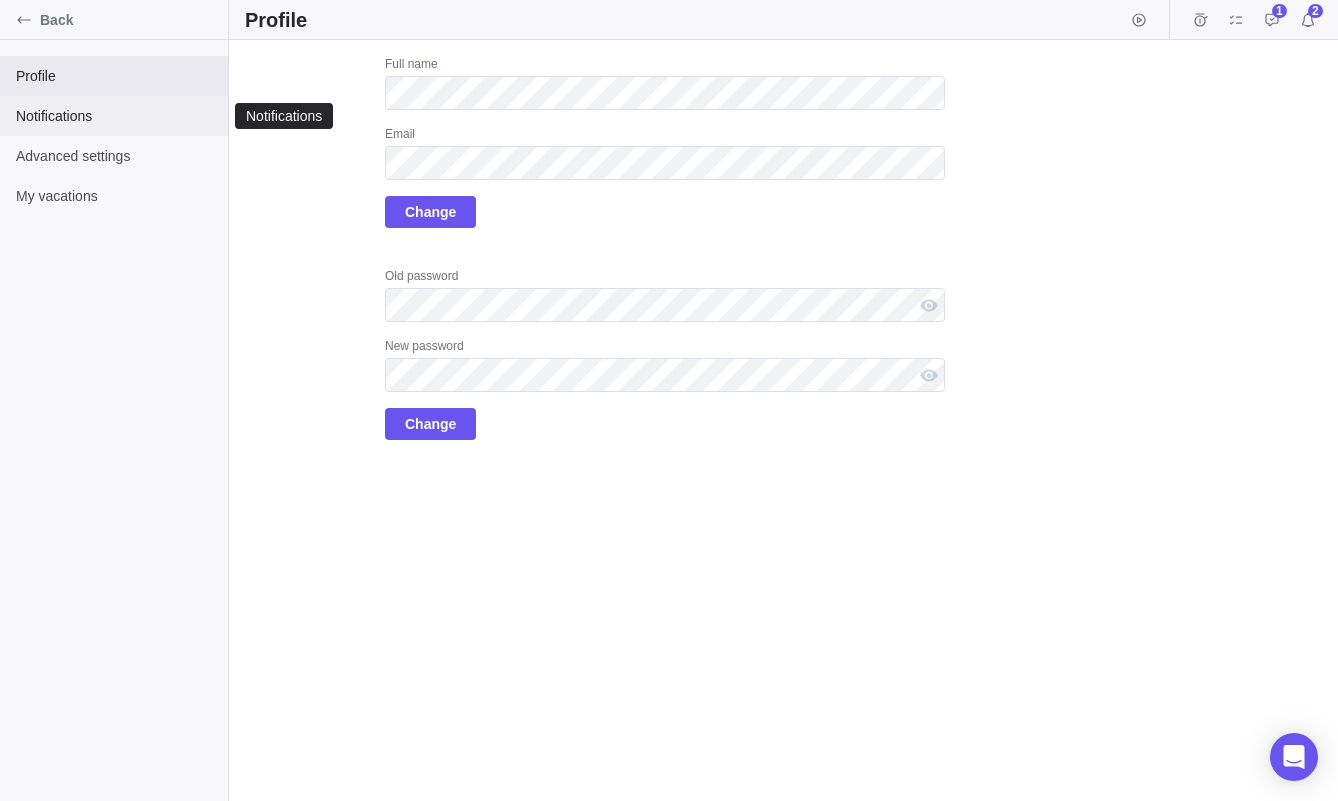 click on "Notifications" at bounding box center (114, 116) 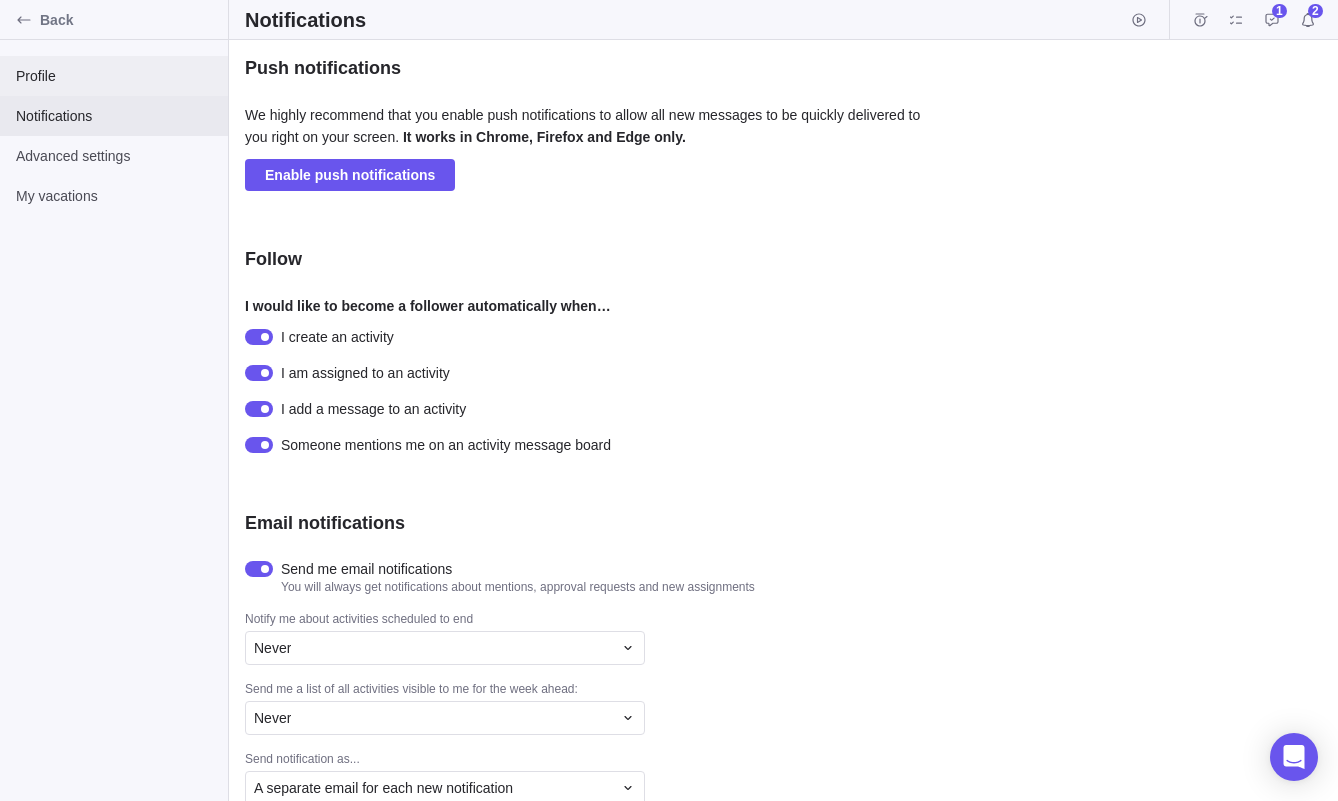 click on "Profile" at bounding box center (114, 76) 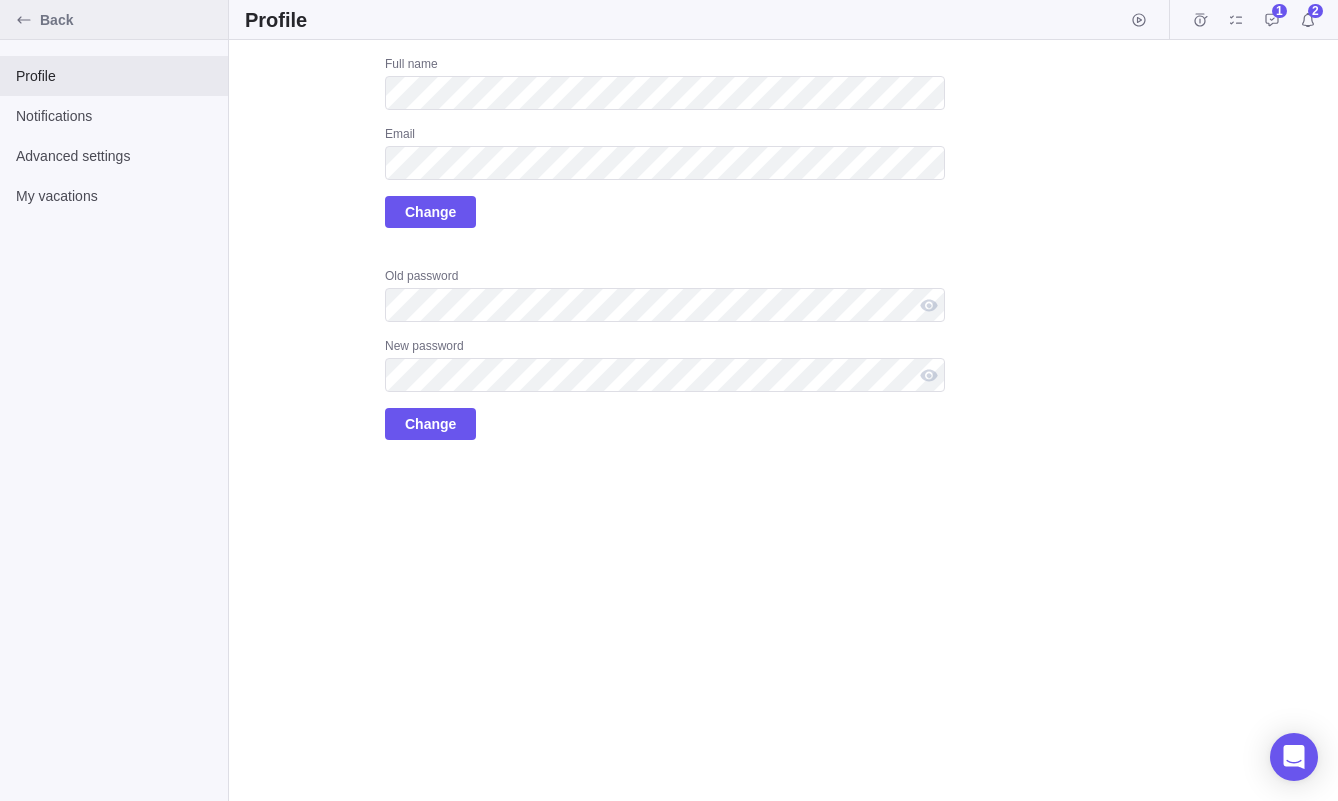 click on "Back" at bounding box center (130, 20) 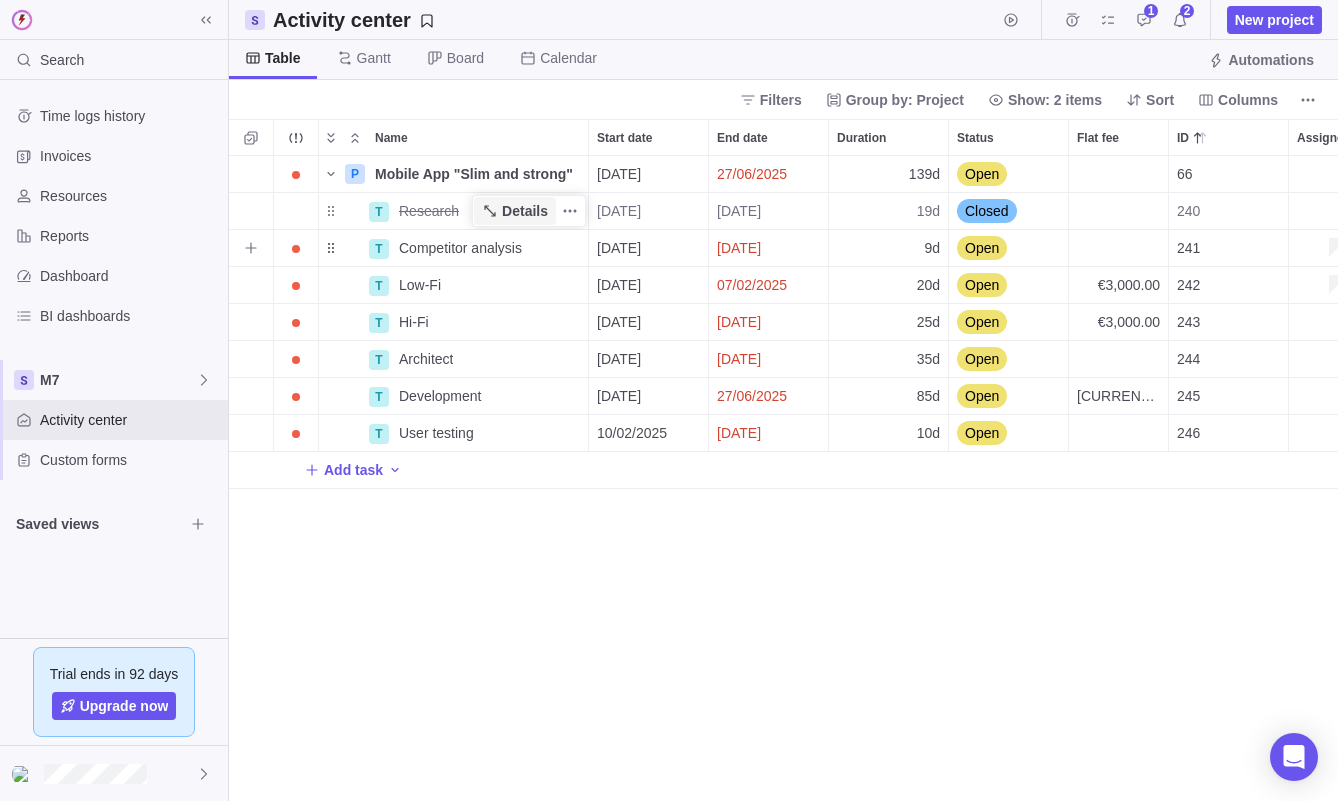 scroll, scrollTop: 1, scrollLeft: 1, axis: both 